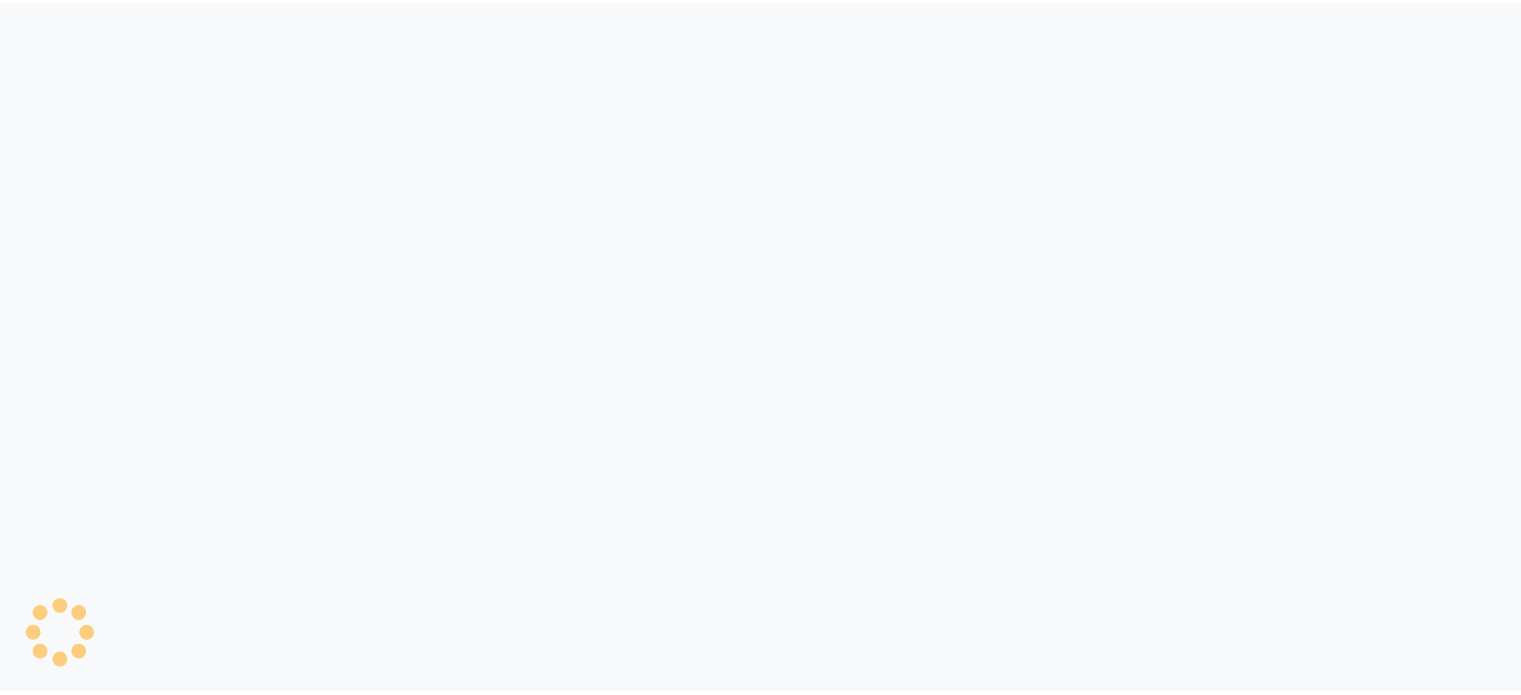scroll, scrollTop: 0, scrollLeft: 0, axis: both 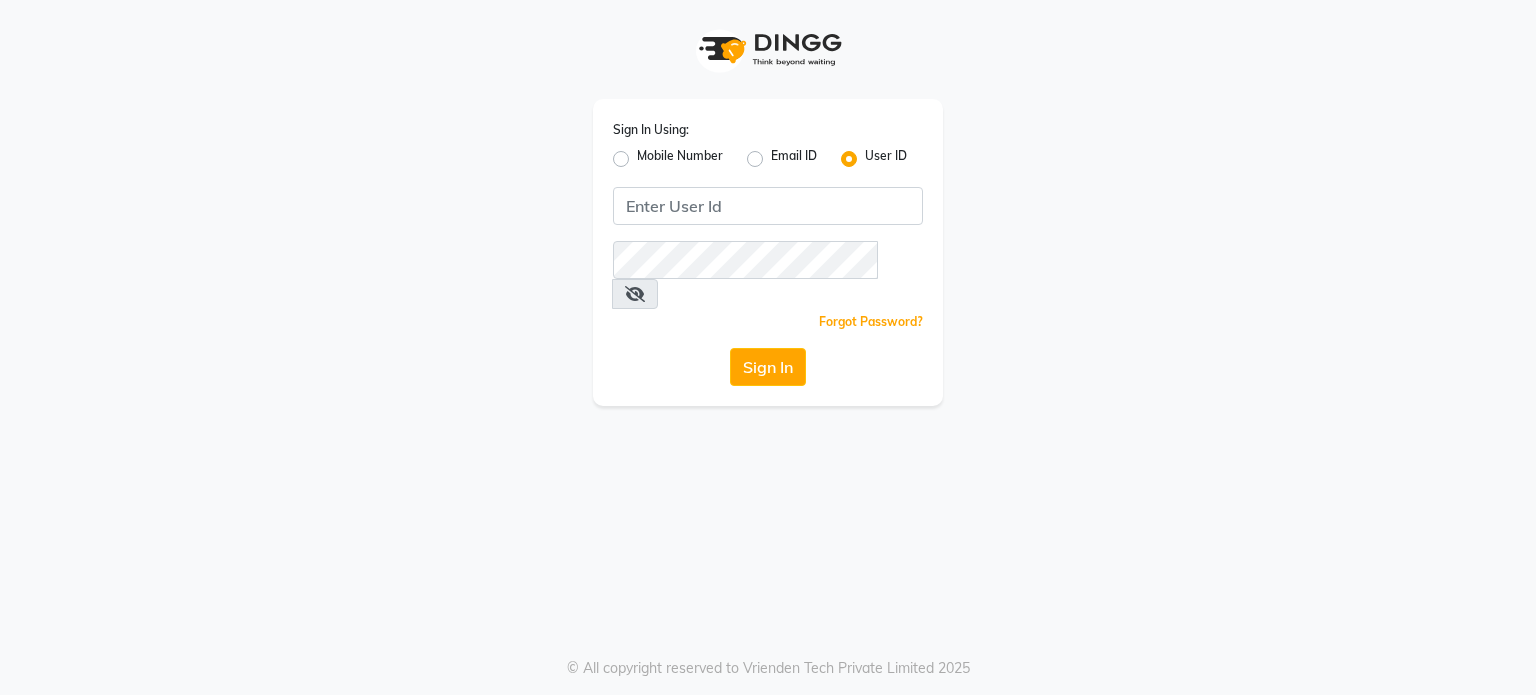 click on "Email ID" 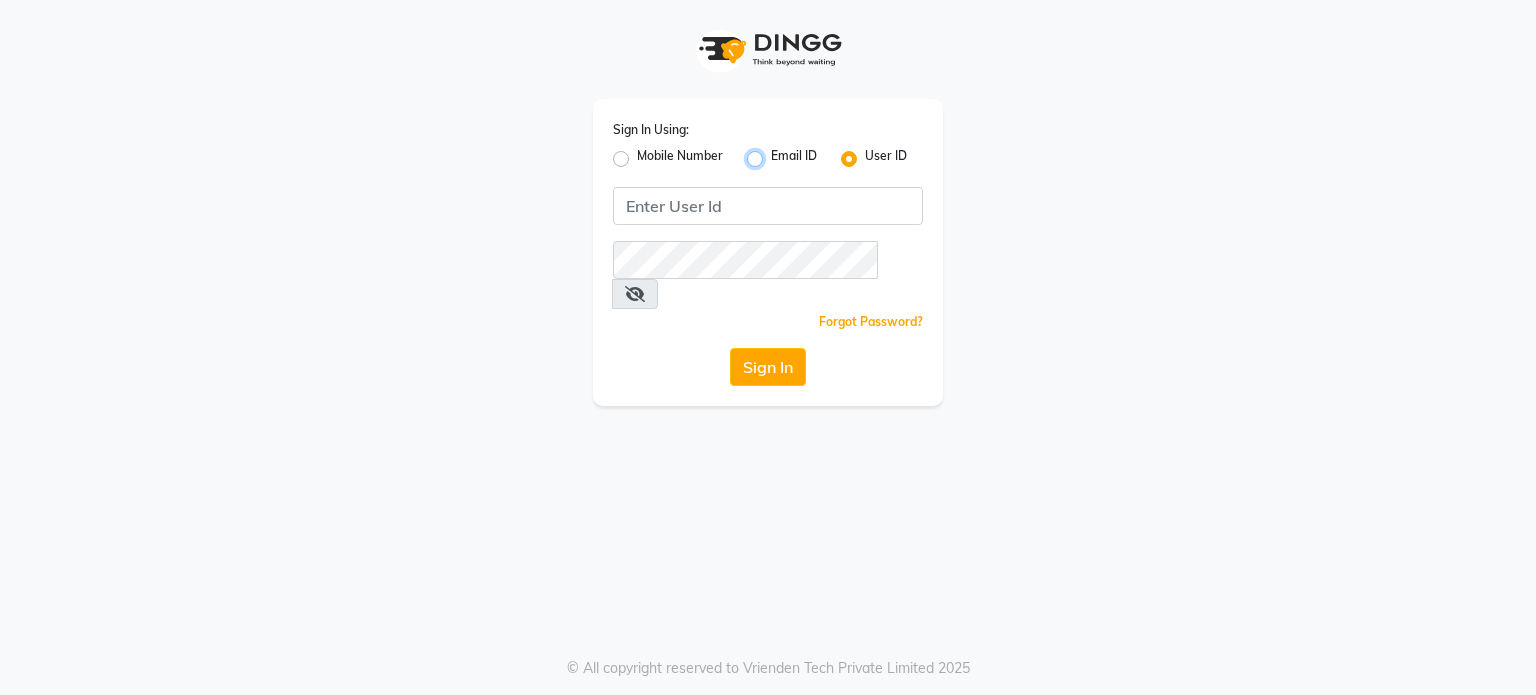 click on "Email ID" at bounding box center (777, 153) 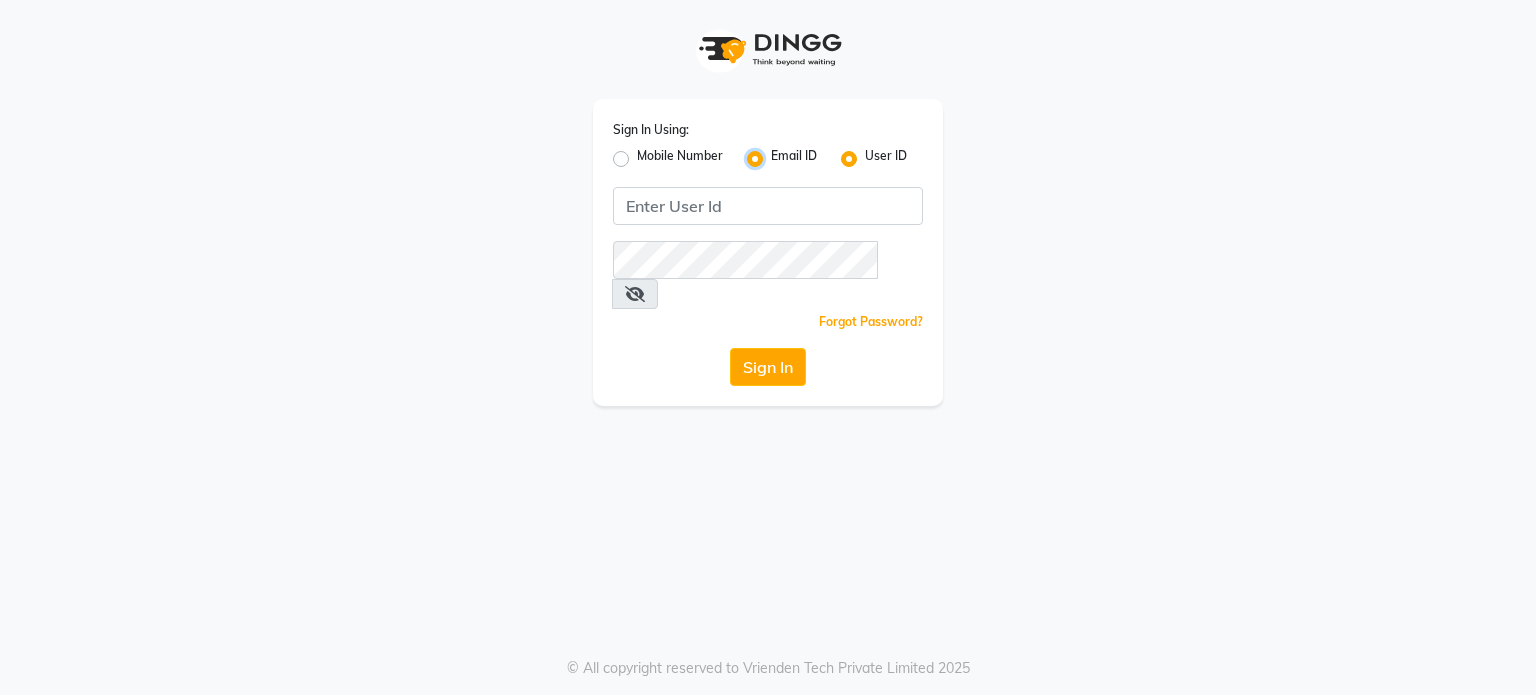 radio on "false" 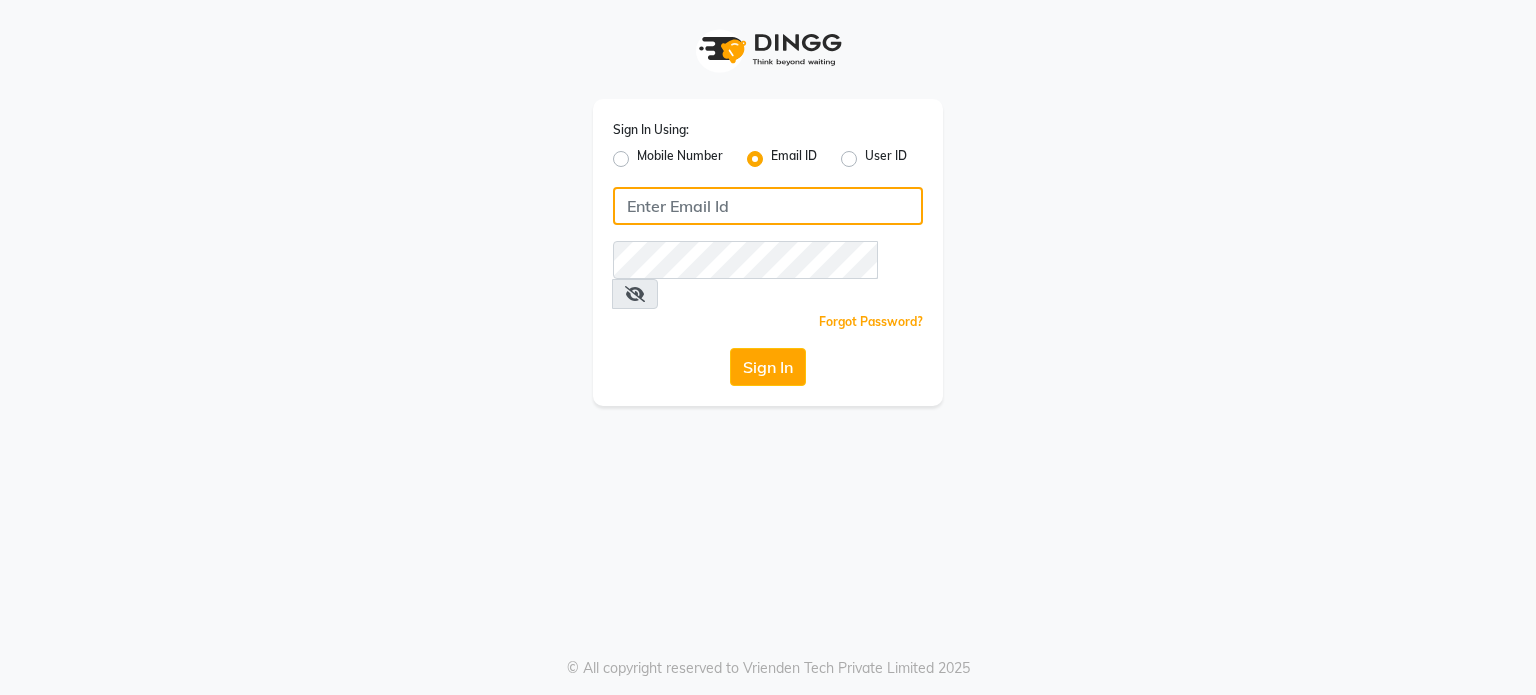 click 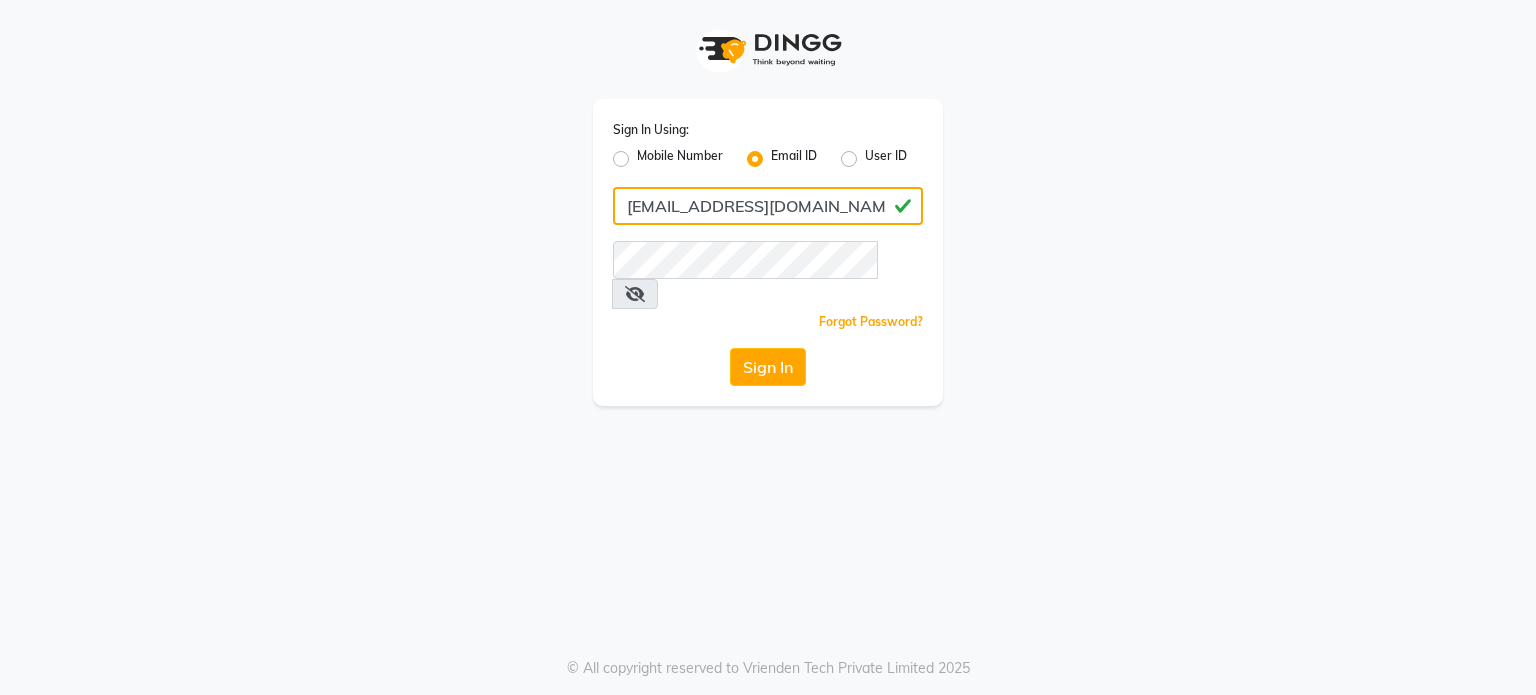 type on "gargprateek1991@gmail.com" 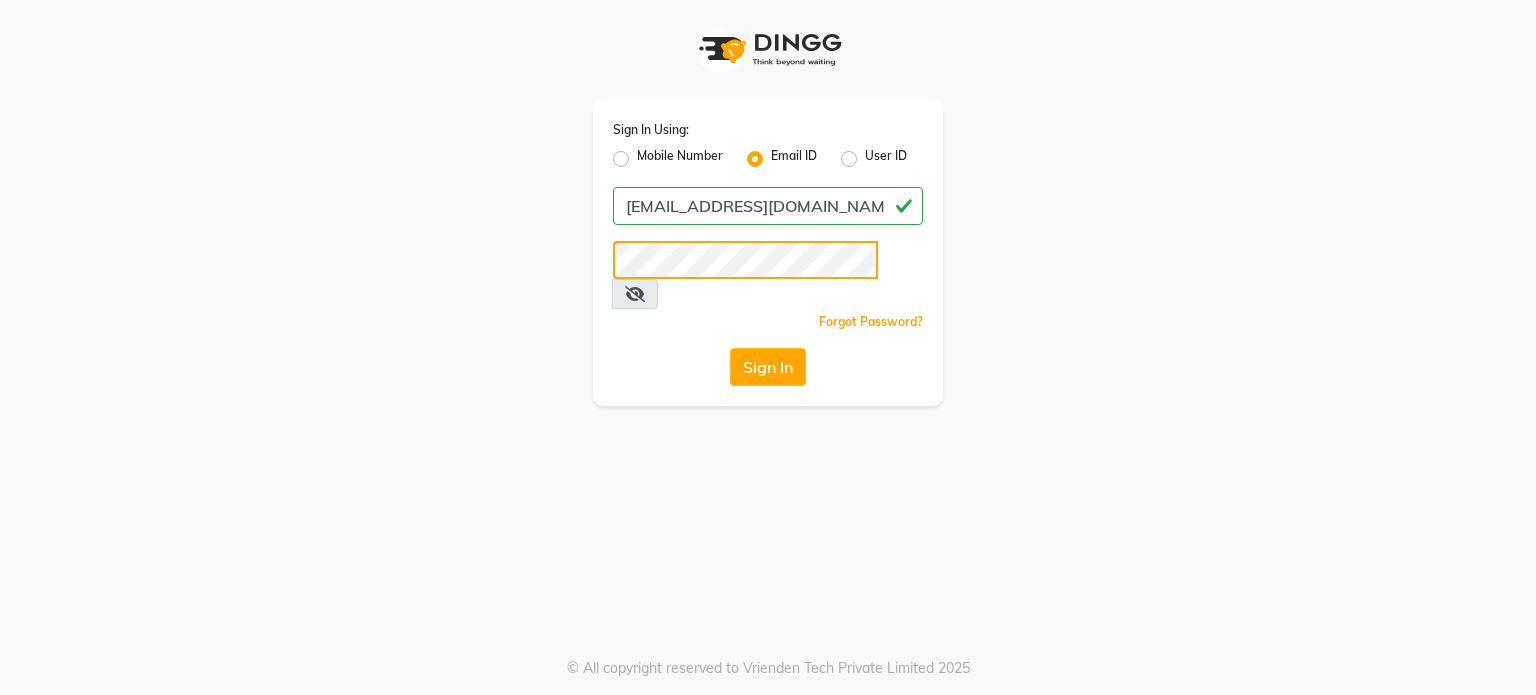 click on "Sign In" 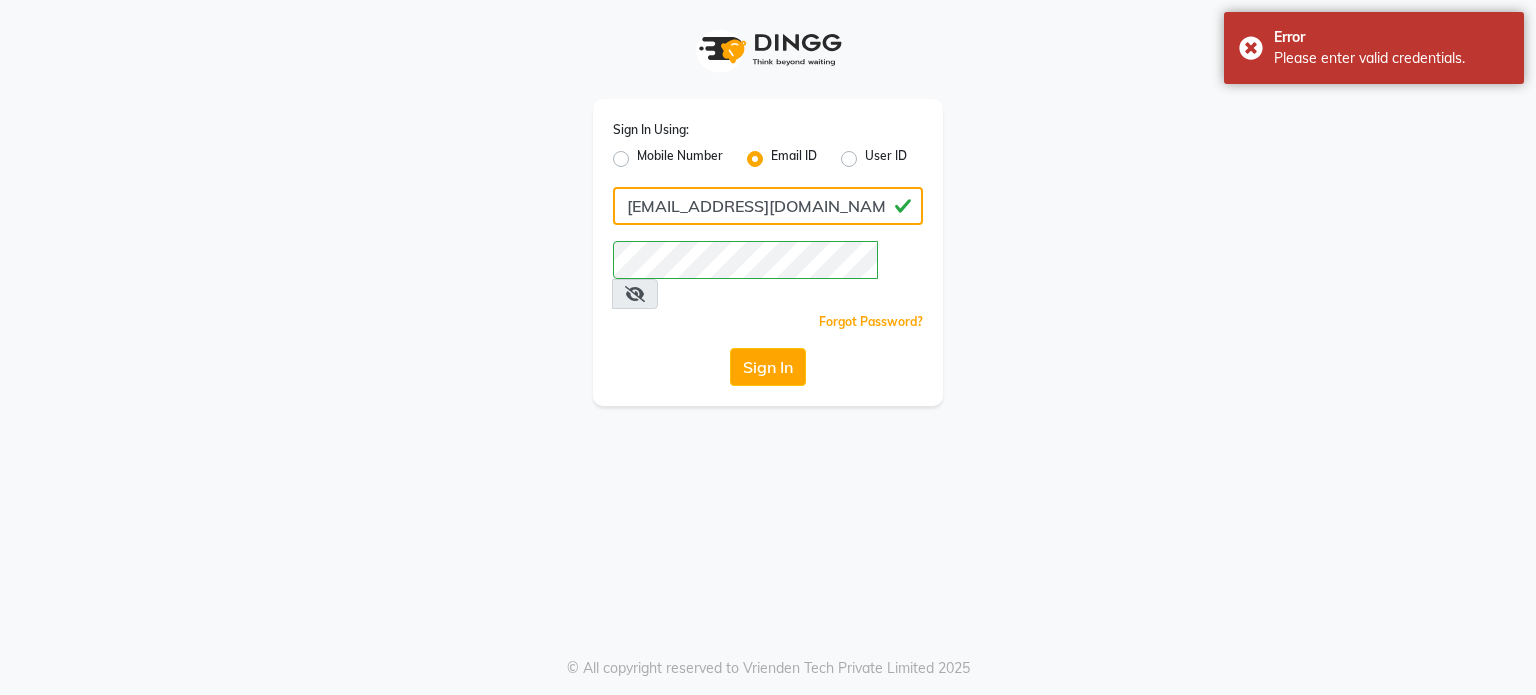 click on "gargprateek1991@gmail.com" 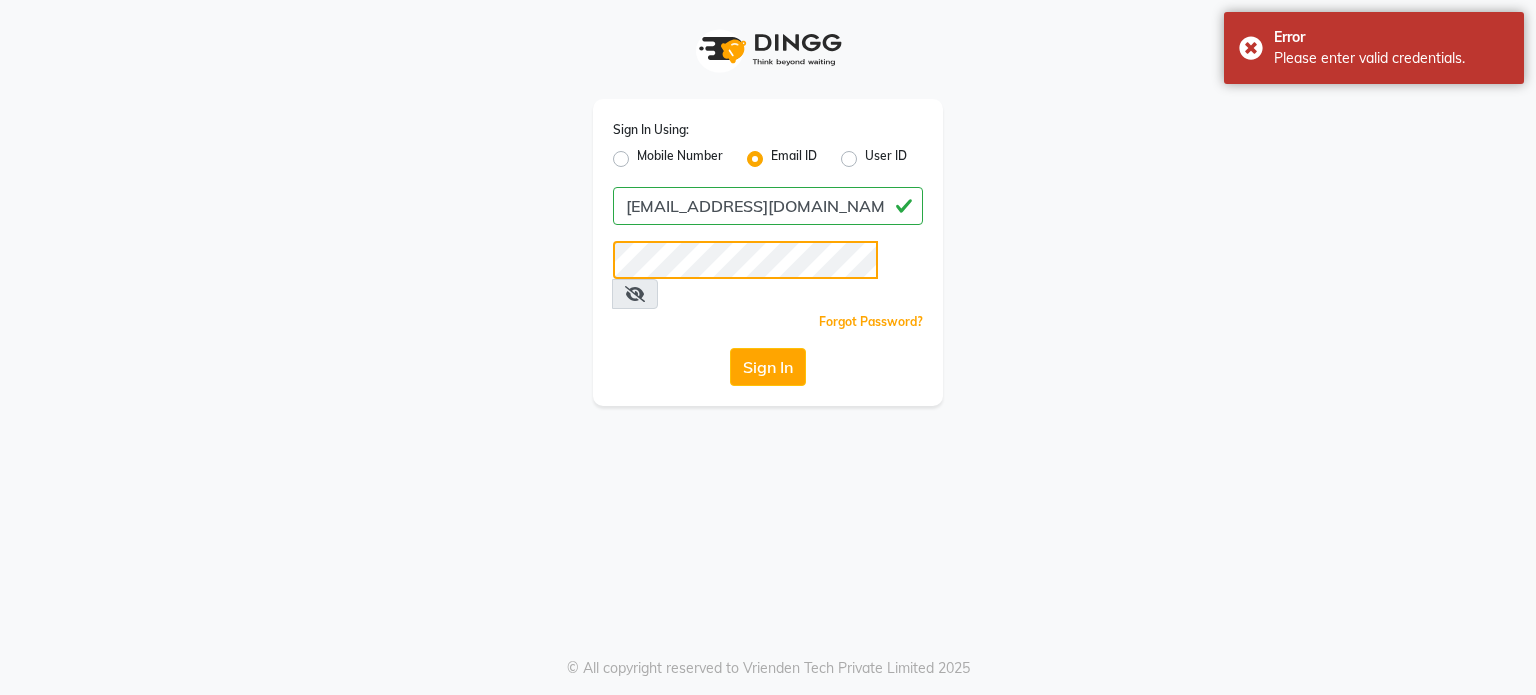 click on "Sign In" 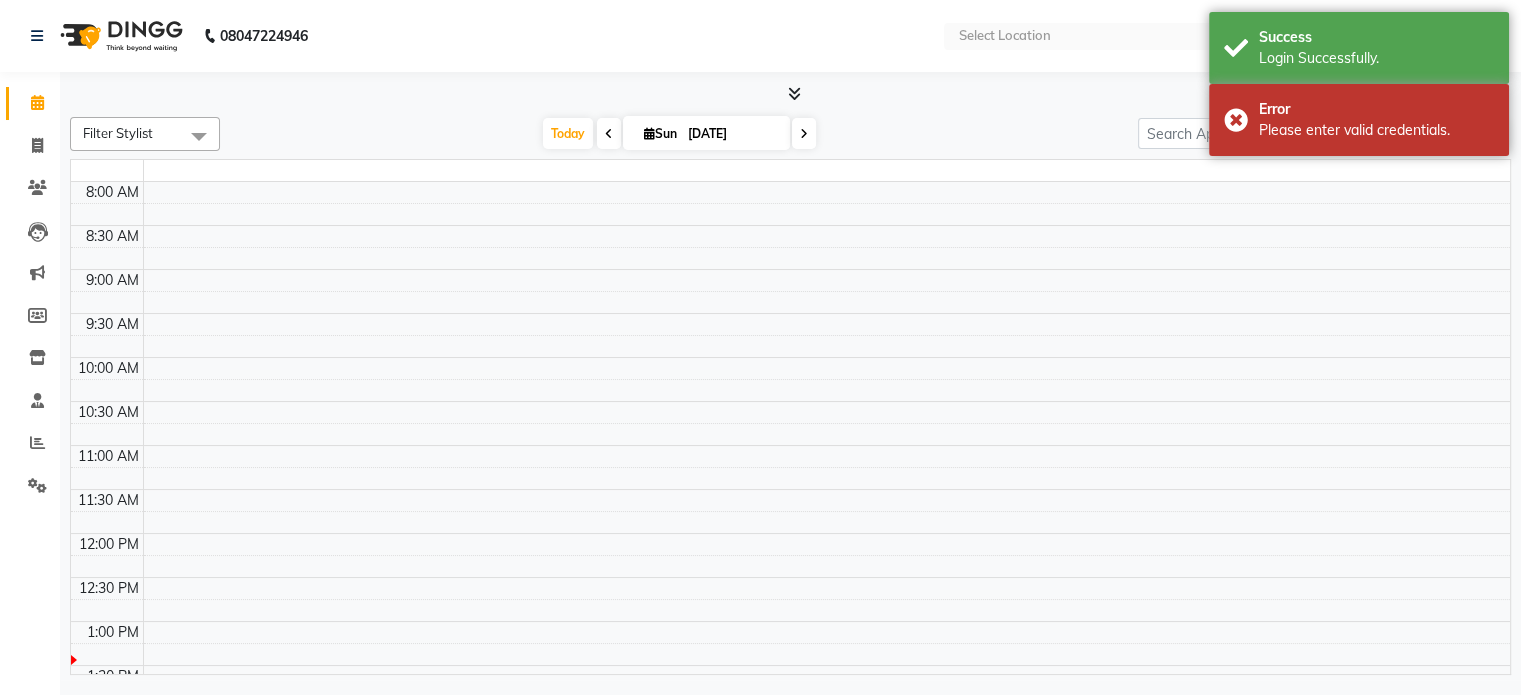 select on "en" 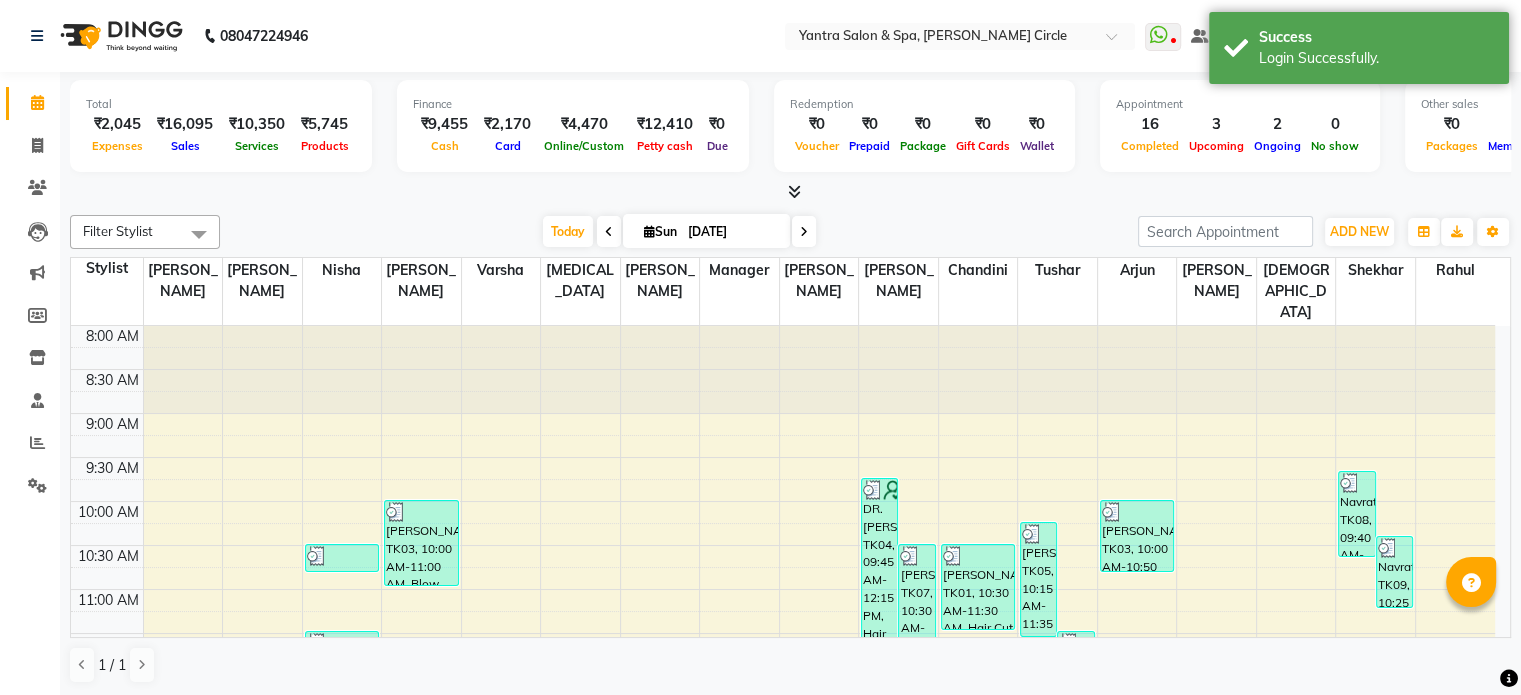 scroll, scrollTop: 100, scrollLeft: 0, axis: vertical 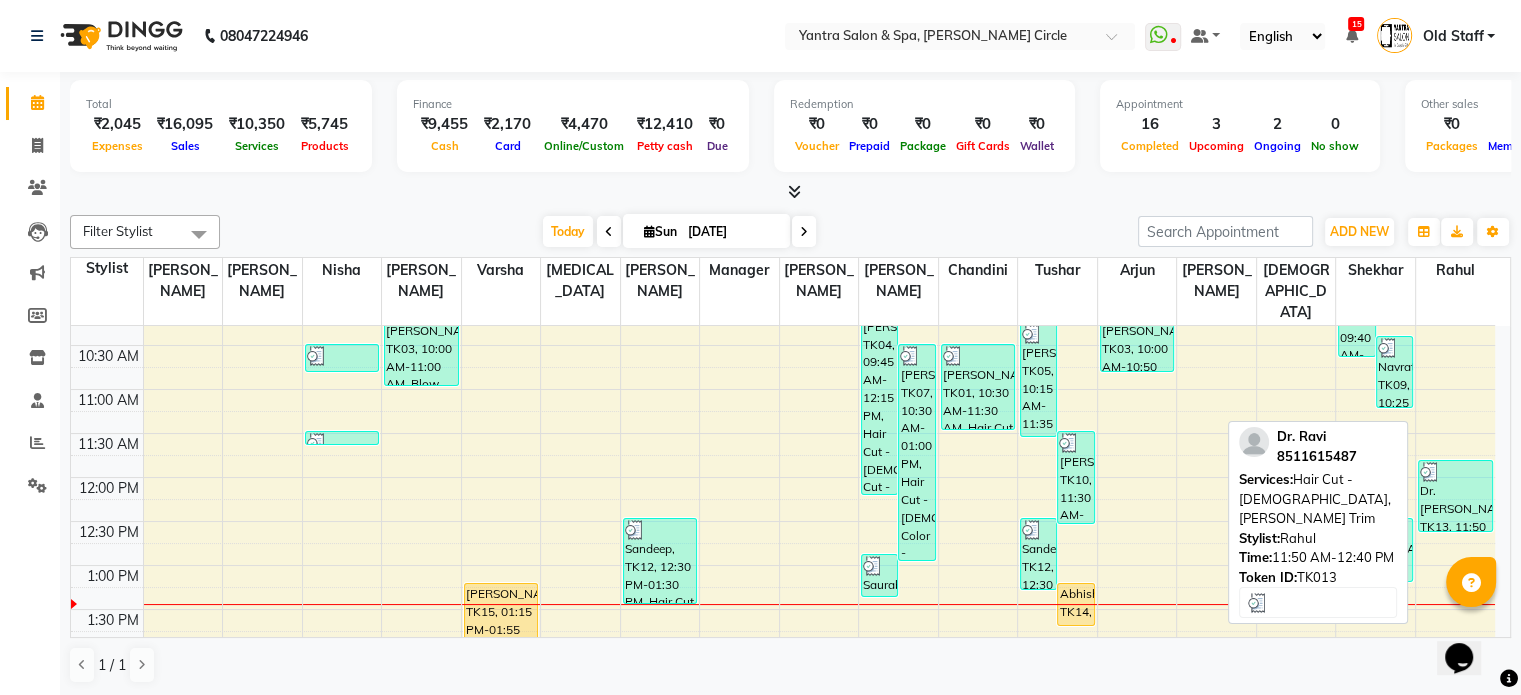 click on "Dr. Ravi, TK13, 11:50 AM-12:40 PM, Hair Cut - Male,Beard Trim" at bounding box center [1455, 496] 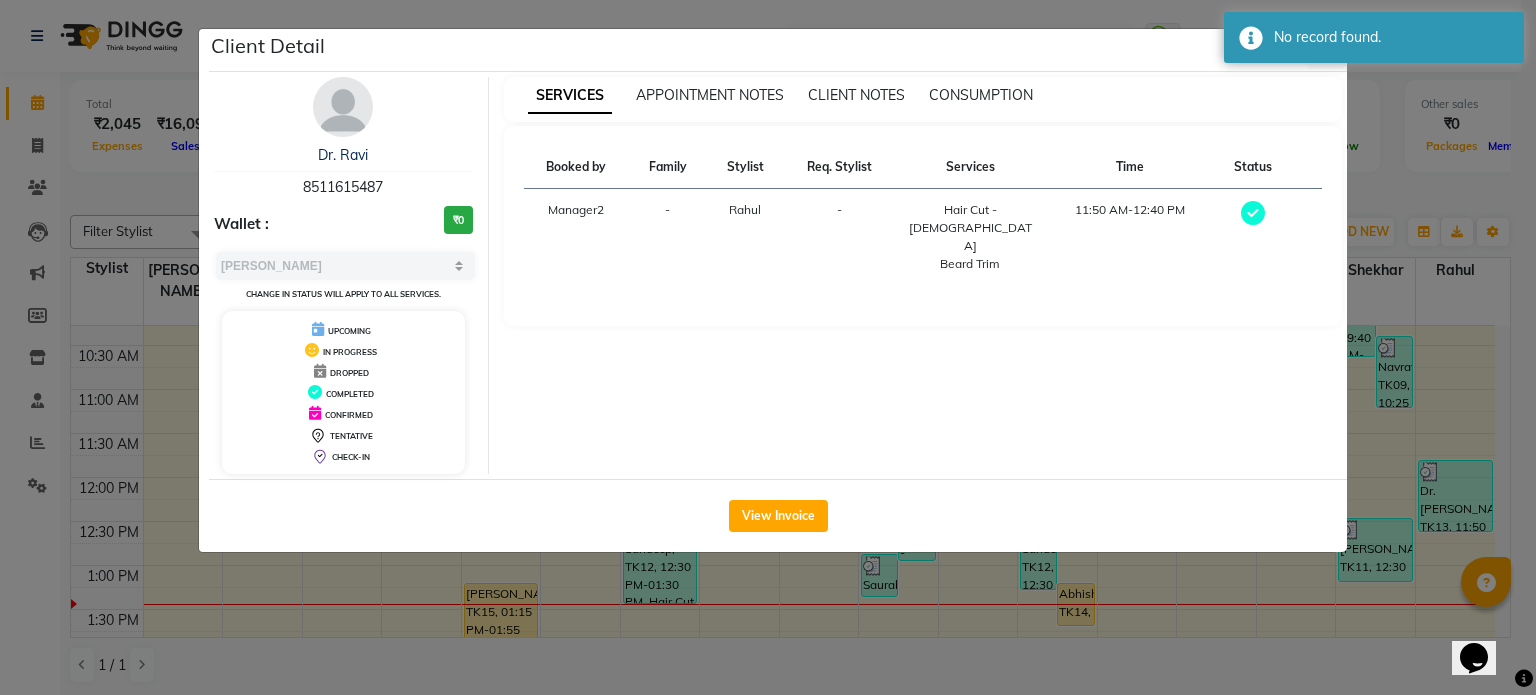 click on "8511615487" at bounding box center (343, 187) 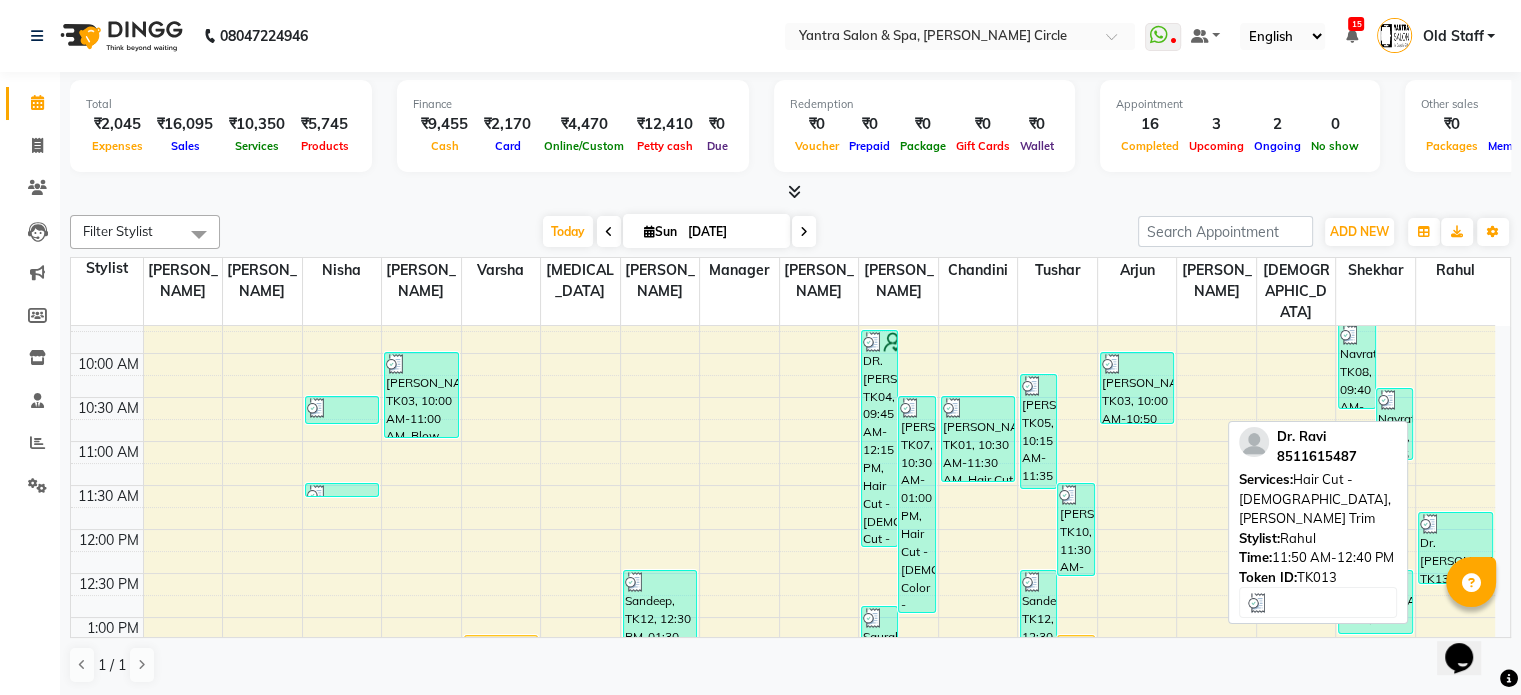 scroll, scrollTop: 100, scrollLeft: 0, axis: vertical 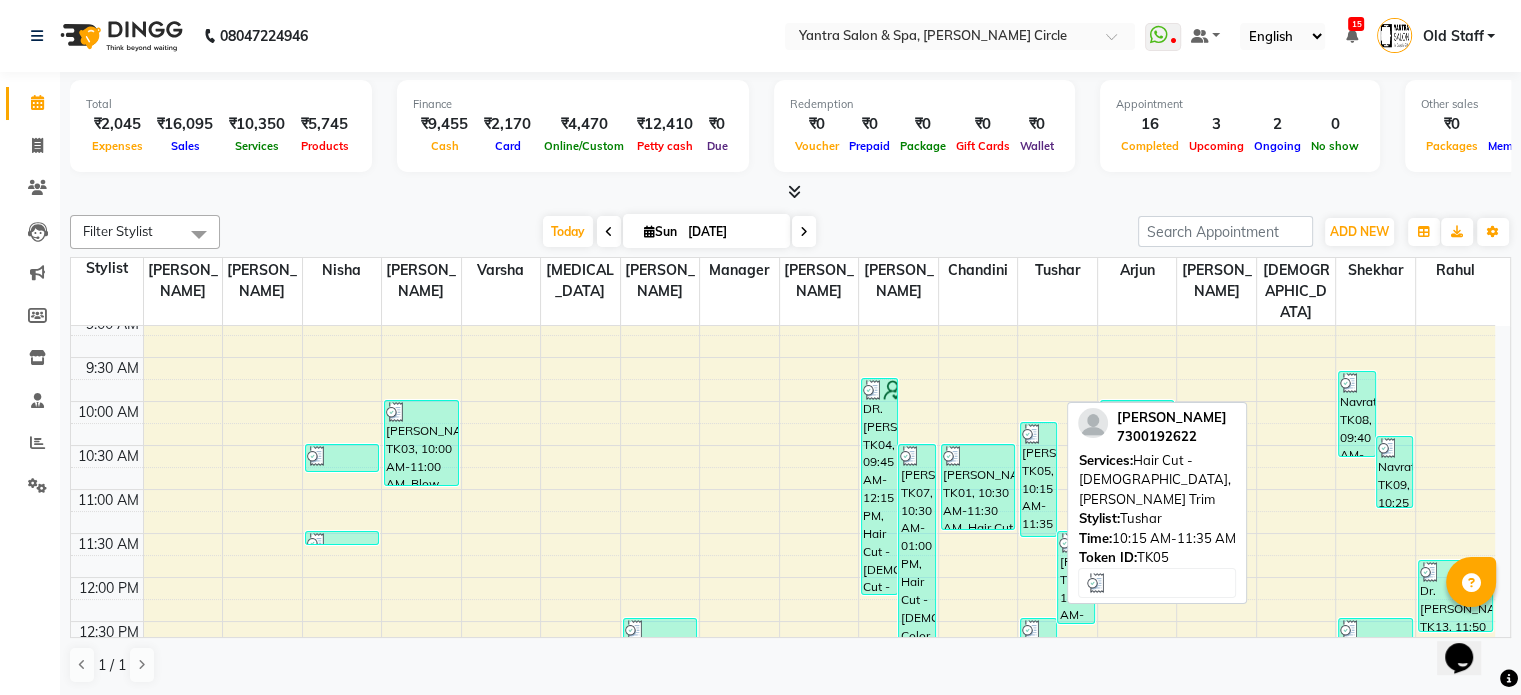 click on "Sharad Joshi, TK05, 10:15 AM-11:35 AM, Hair Cut - Male,Beard Trim" at bounding box center (1038, 479) 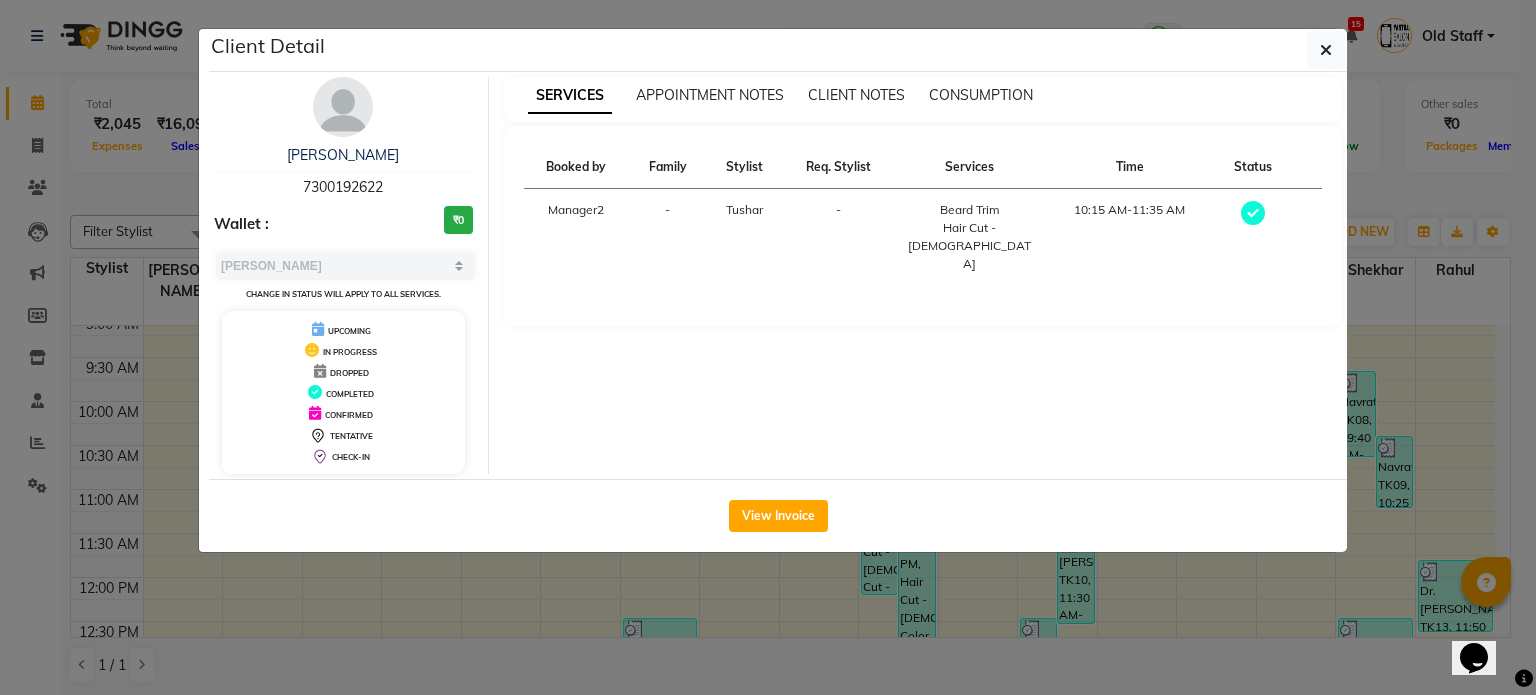 click on "7300192622" at bounding box center (343, 187) 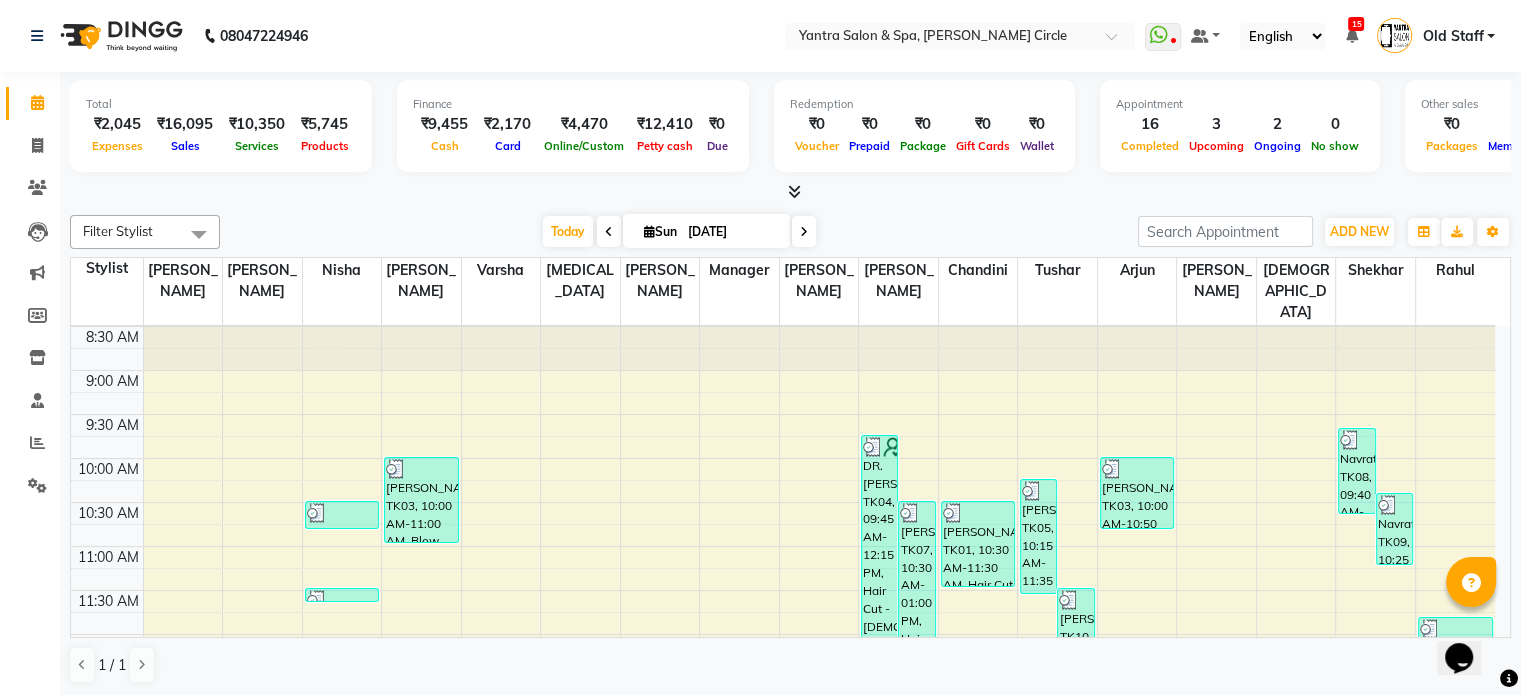 scroll, scrollTop: 0, scrollLeft: 0, axis: both 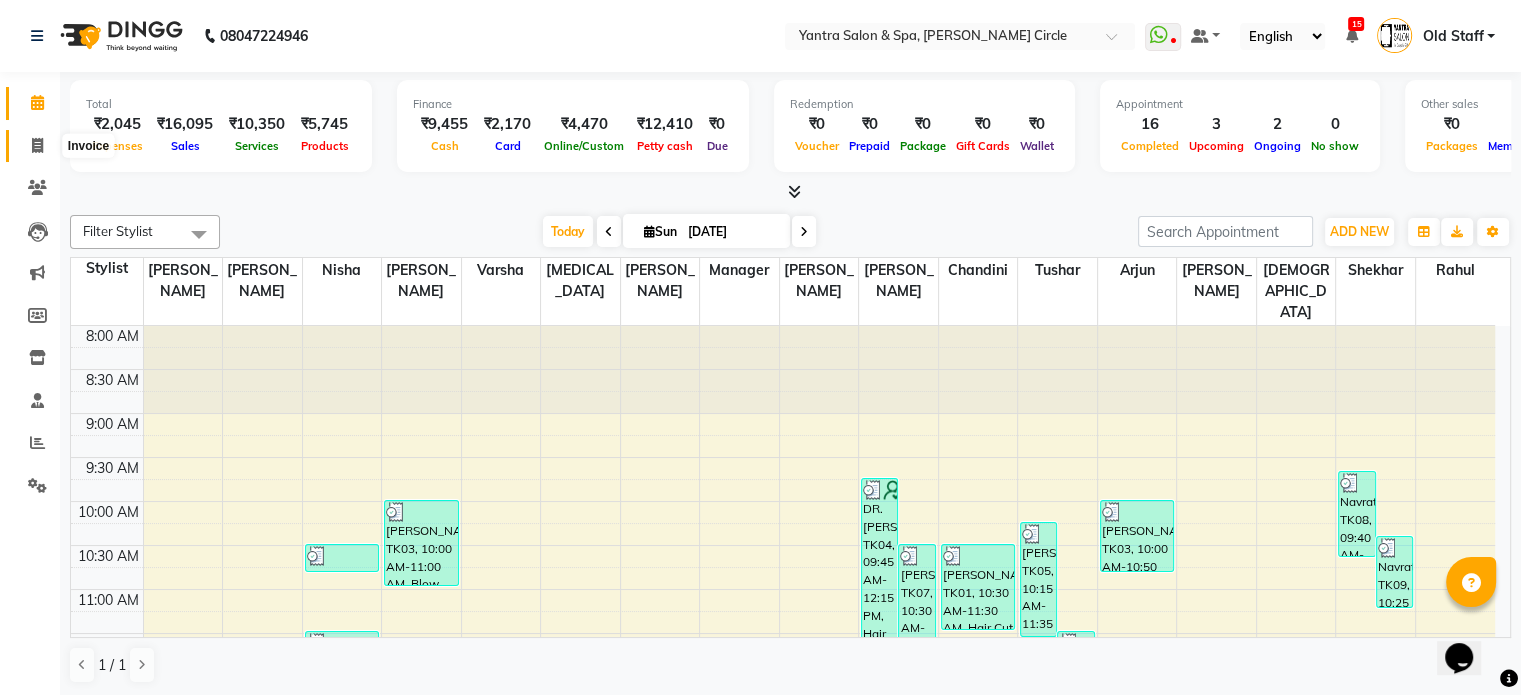 click 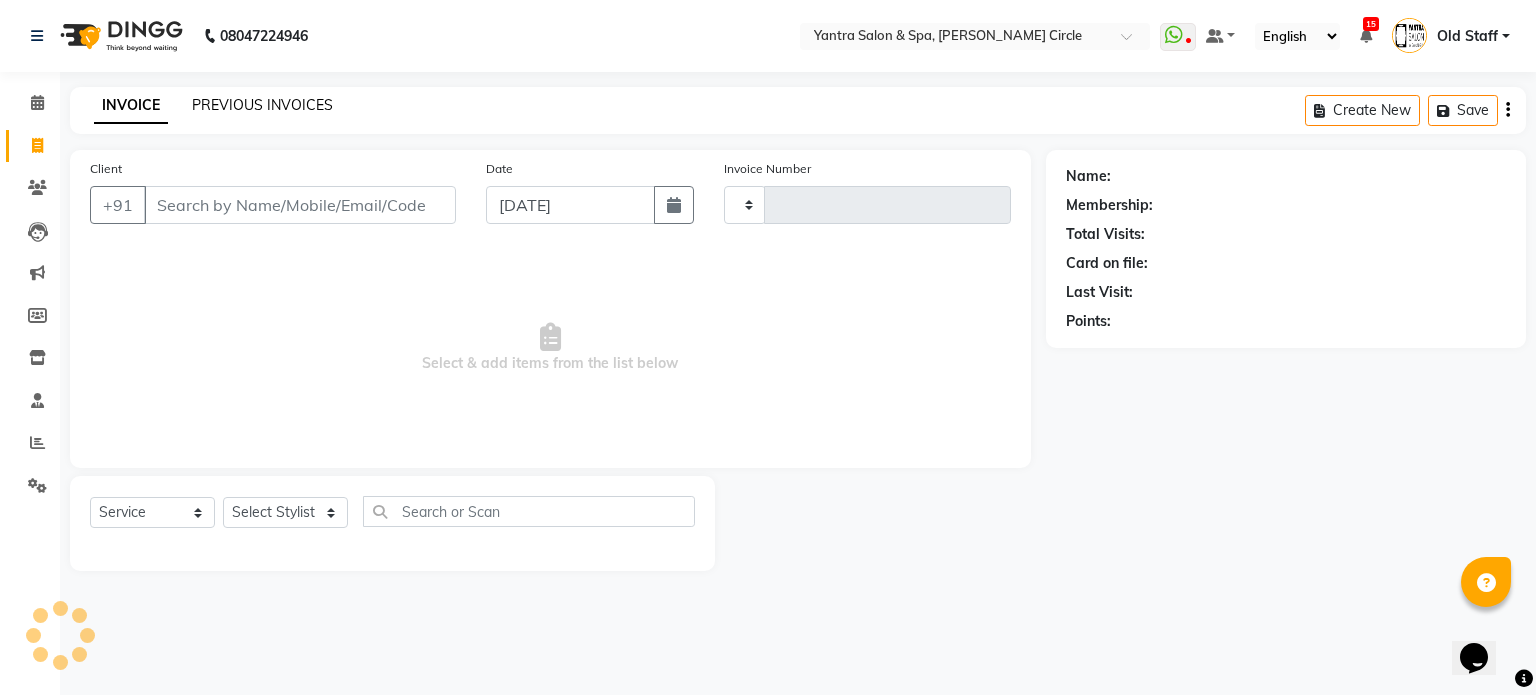 click on "PREVIOUS INVOICES" 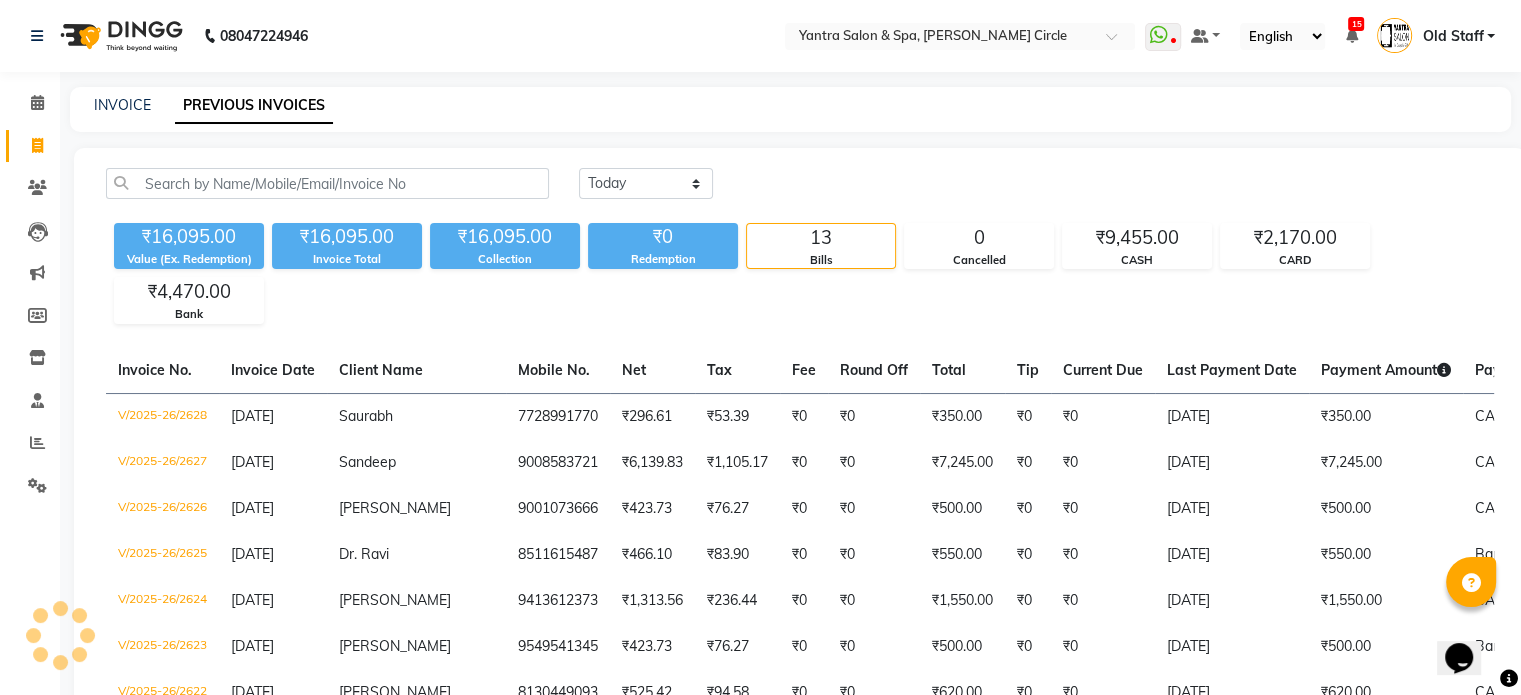 scroll, scrollTop: 200, scrollLeft: 0, axis: vertical 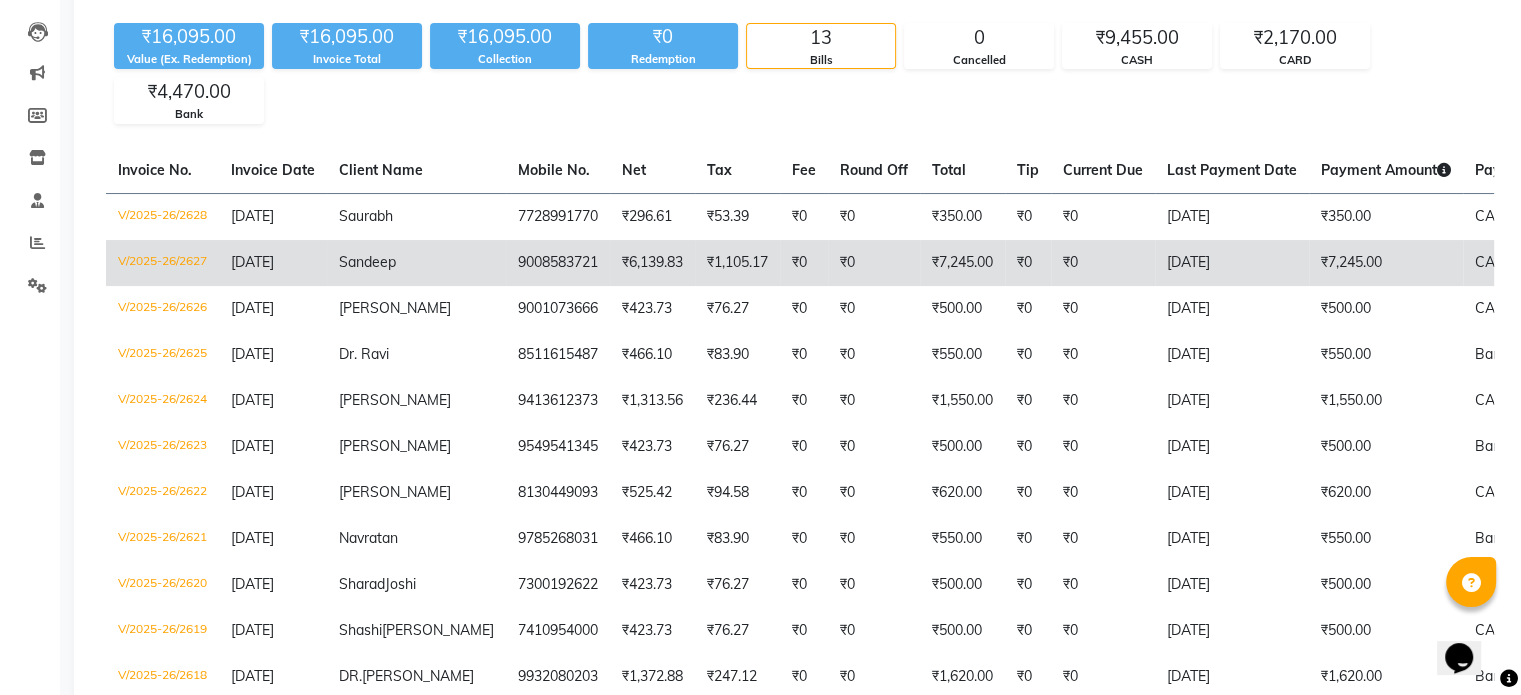 click on "₹0" 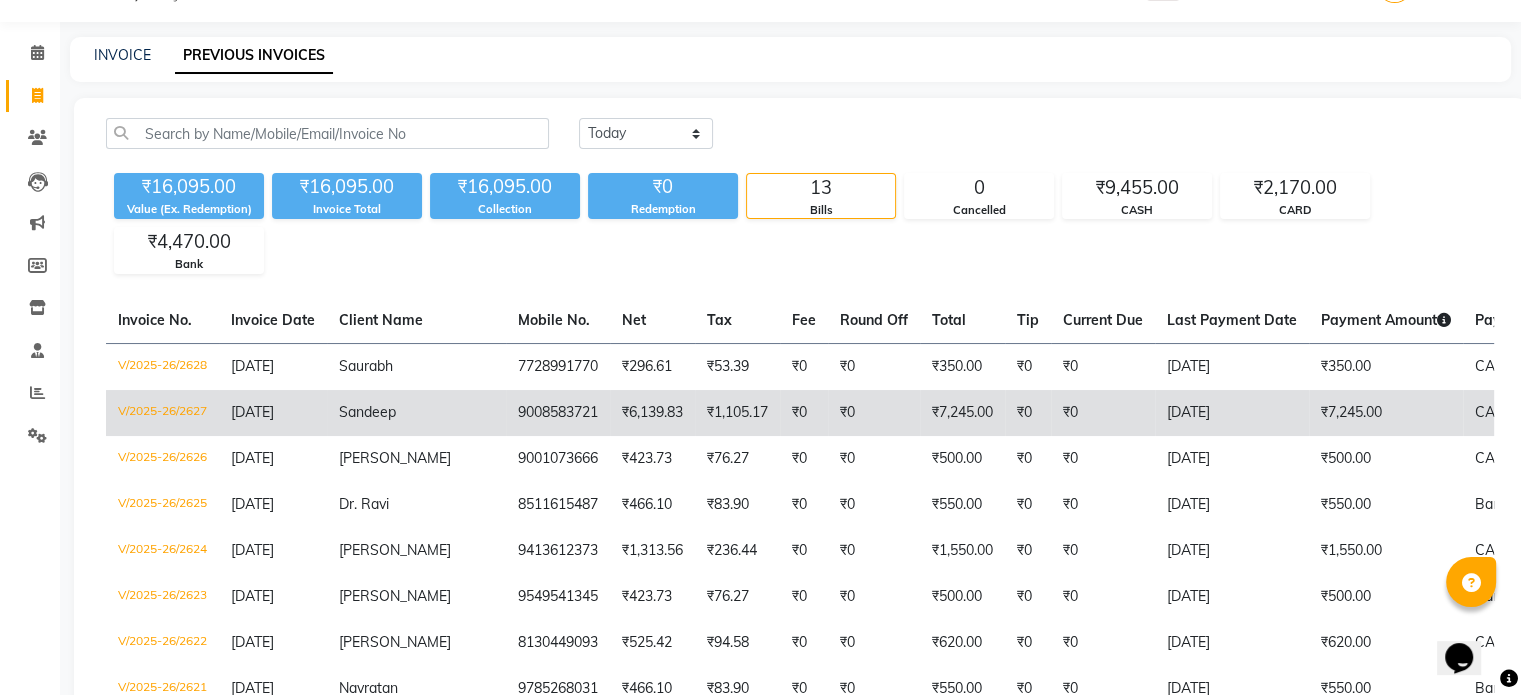 scroll, scrollTop: 0, scrollLeft: 0, axis: both 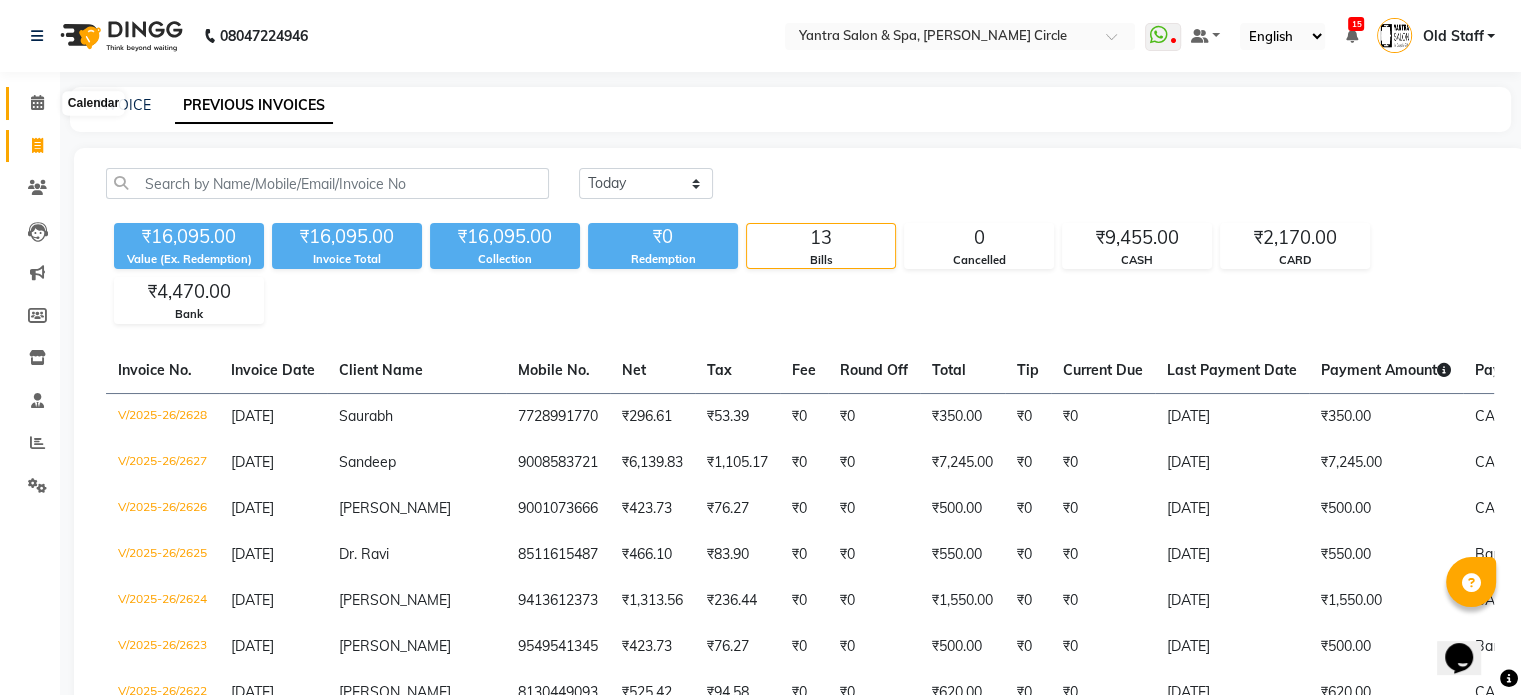 click 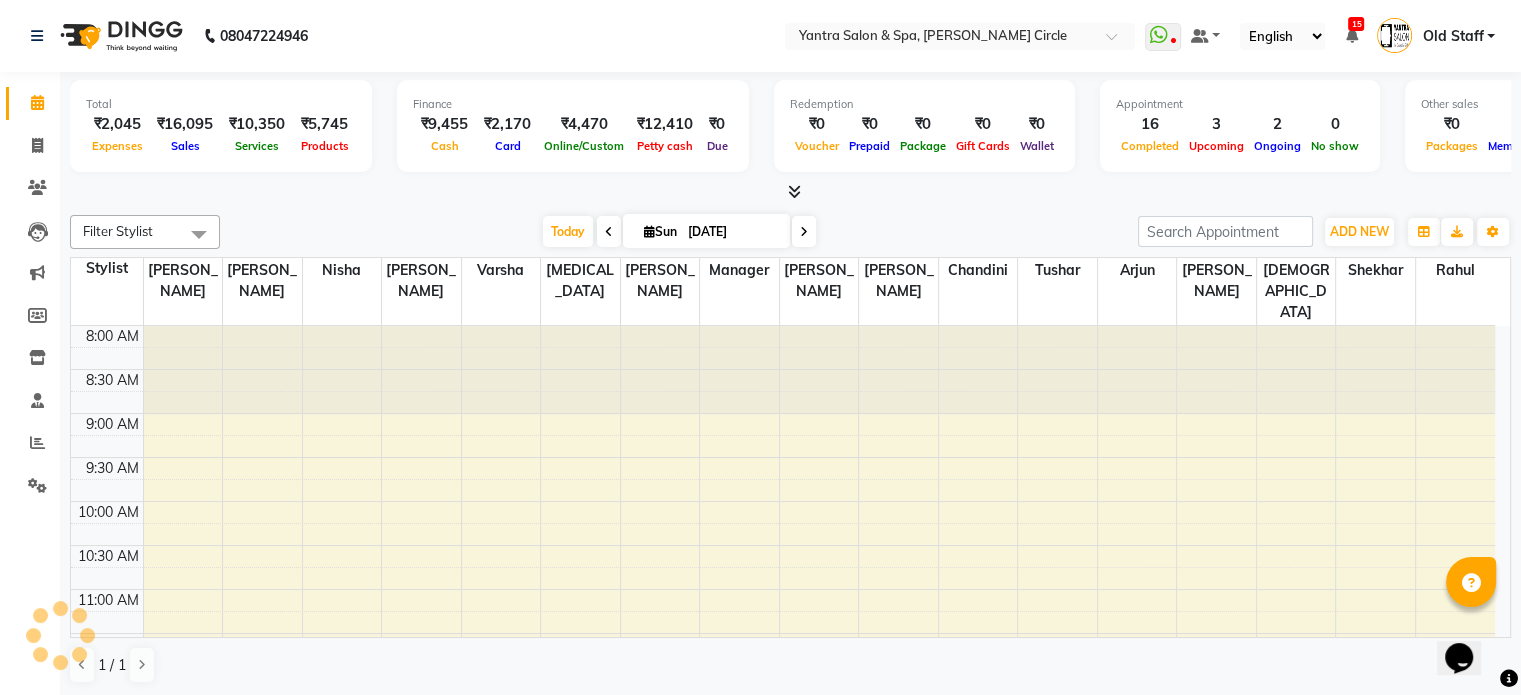 scroll, scrollTop: 0, scrollLeft: 0, axis: both 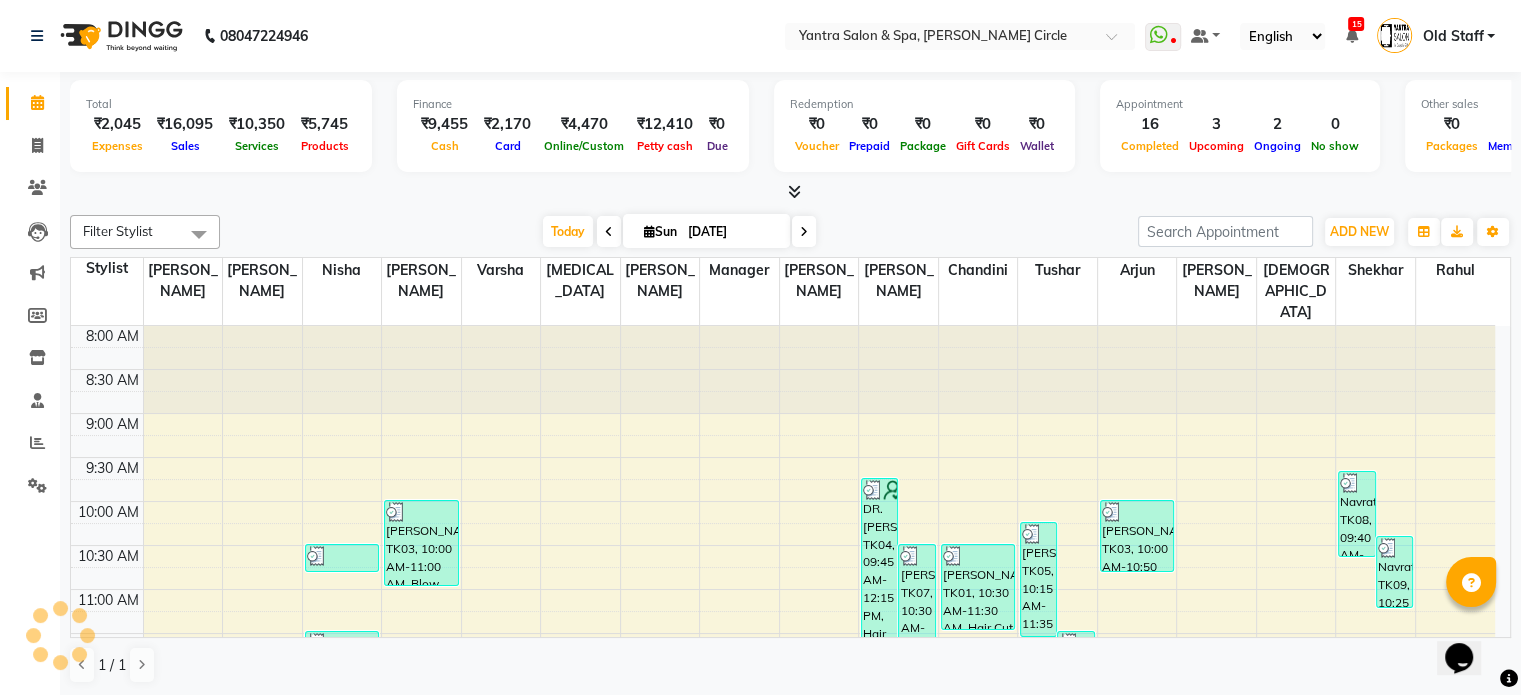 click at bounding box center (609, 232) 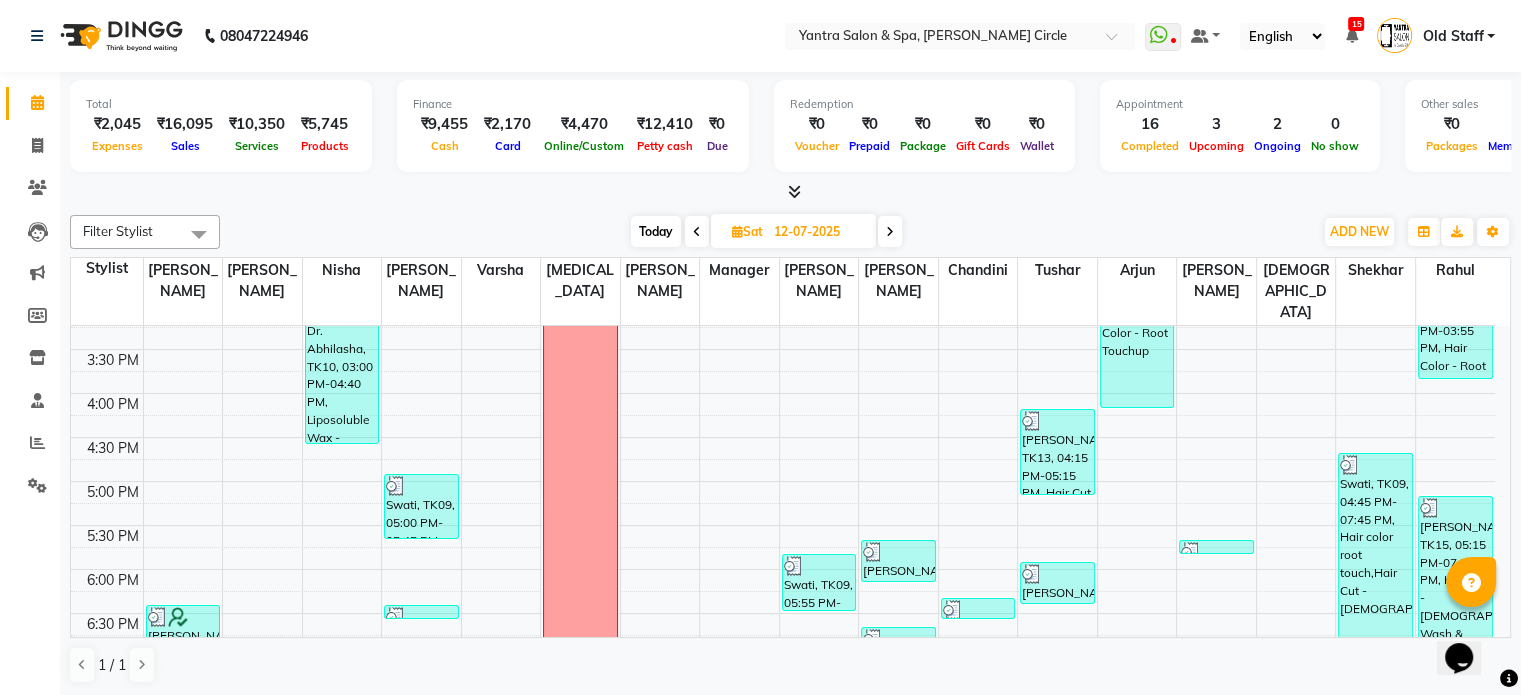 scroll, scrollTop: 736, scrollLeft: 0, axis: vertical 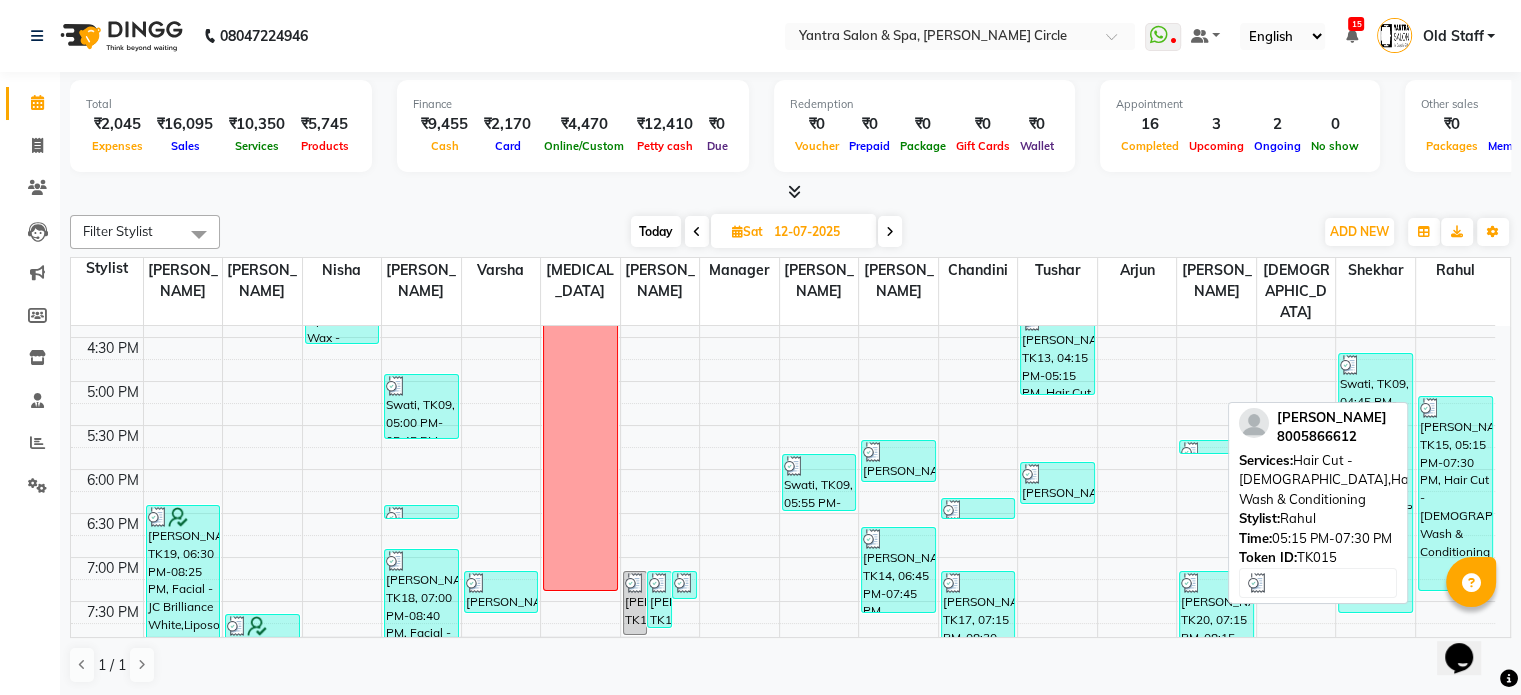 click on "Rimple, TK15, 05:15 PM-07:30 PM, Hair Cut - Female,Hair Wash & Conditioning" at bounding box center (1455, 493) 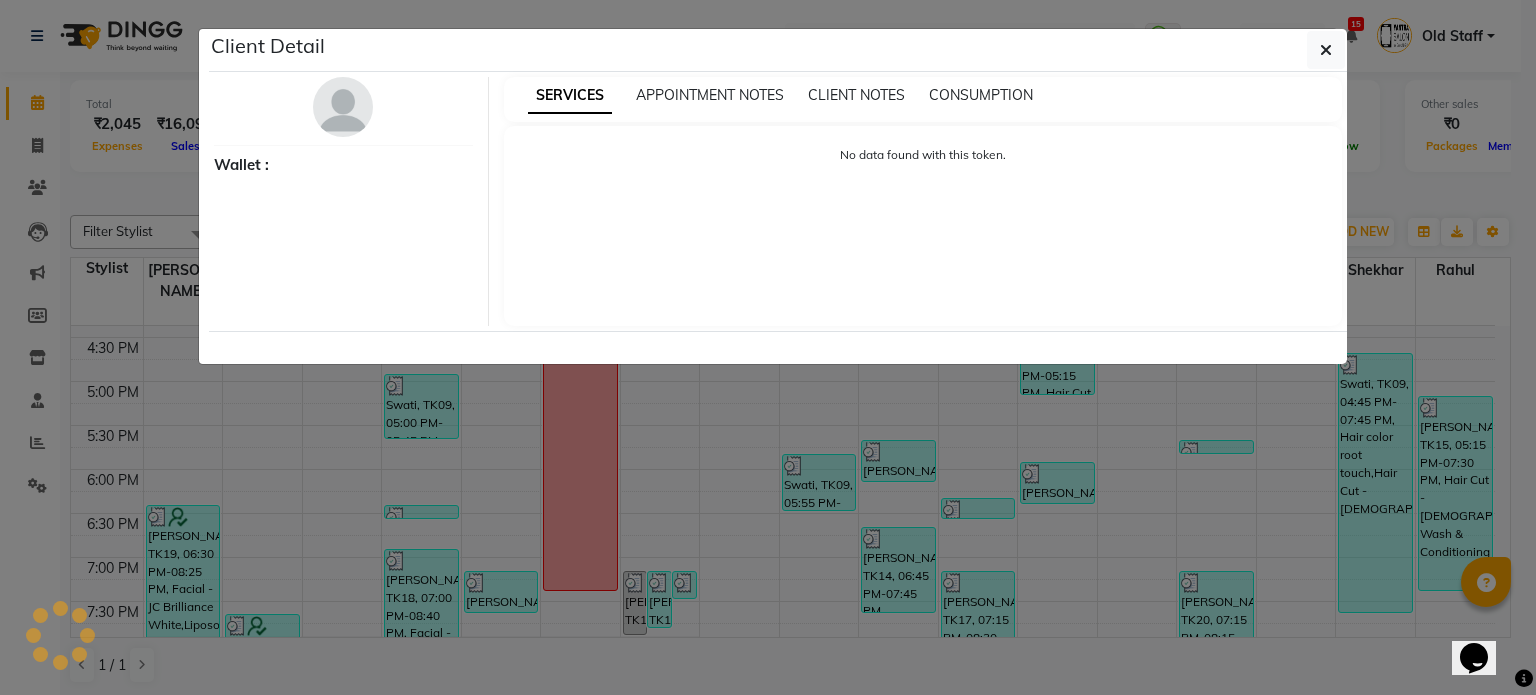 select on "3" 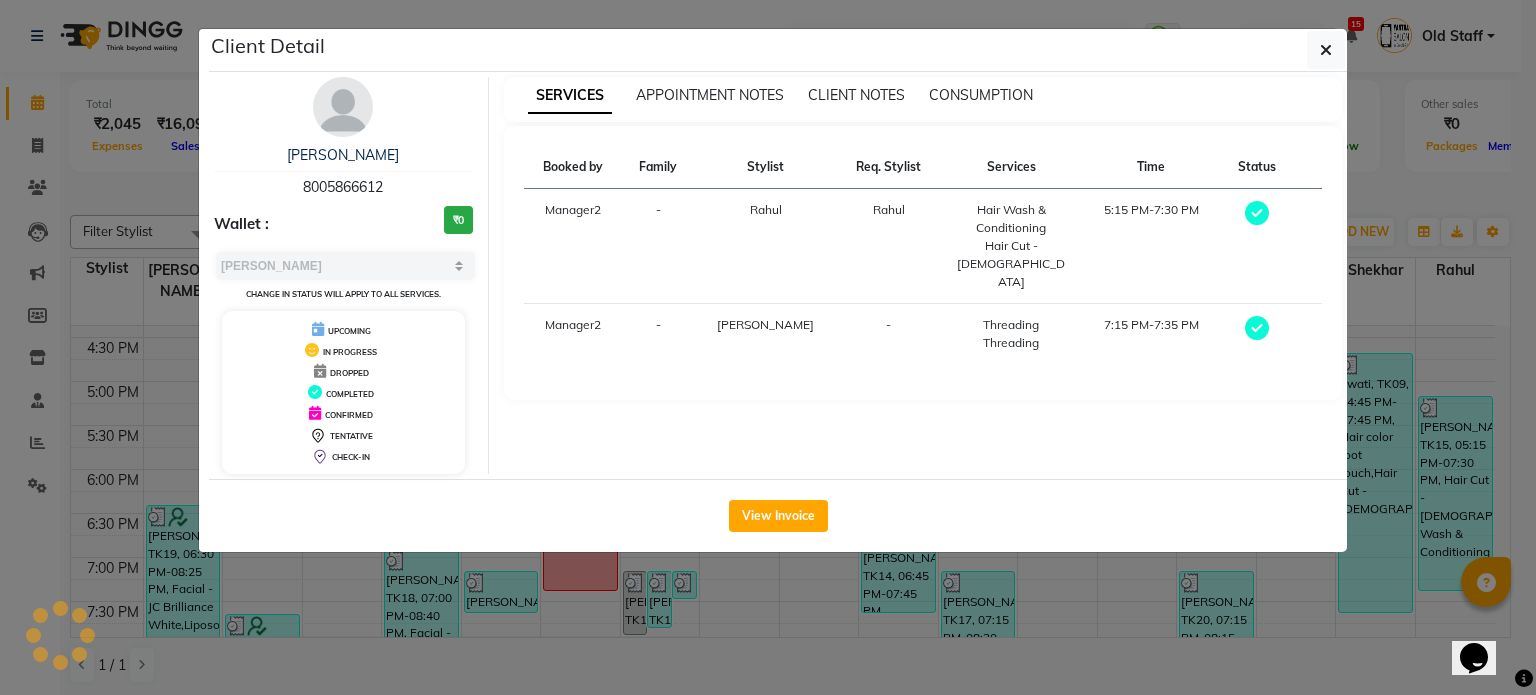 click on "8005866612" at bounding box center (343, 187) 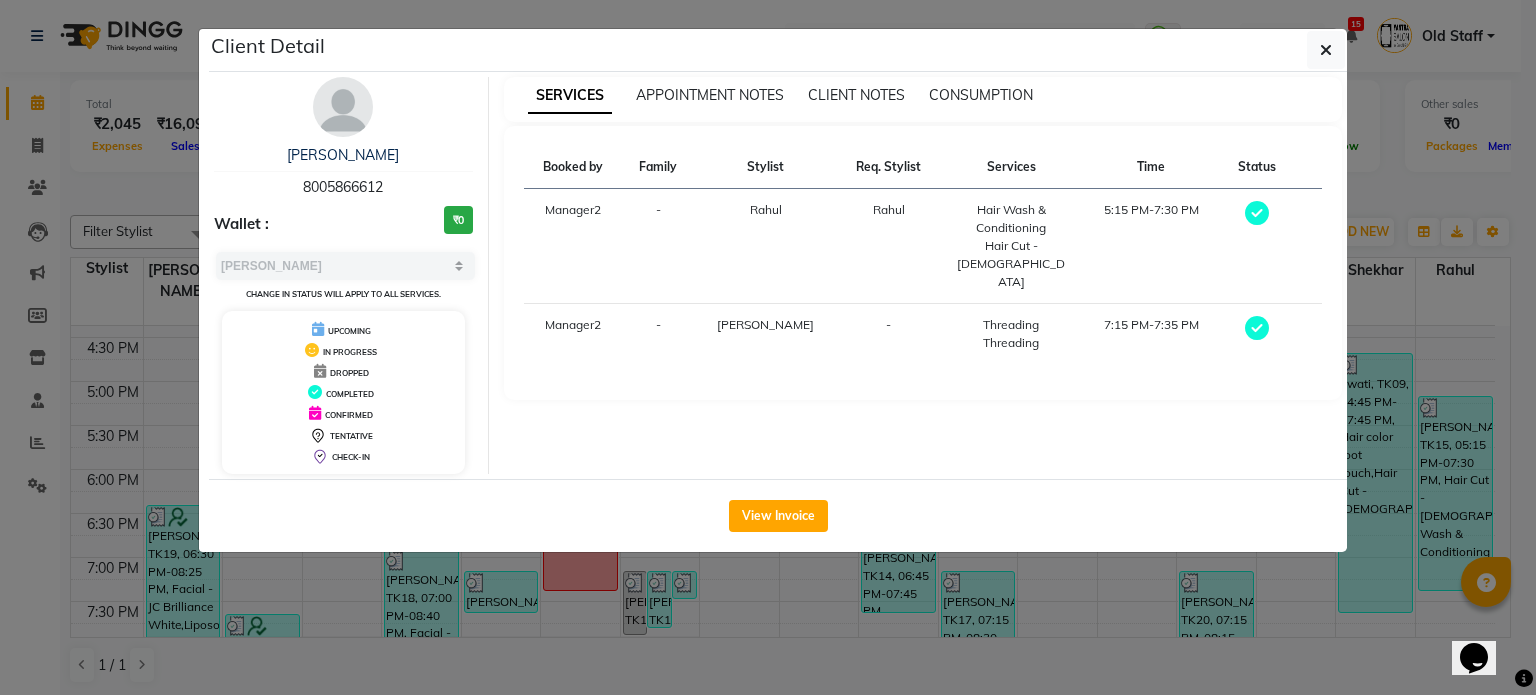 copy on "8005866612" 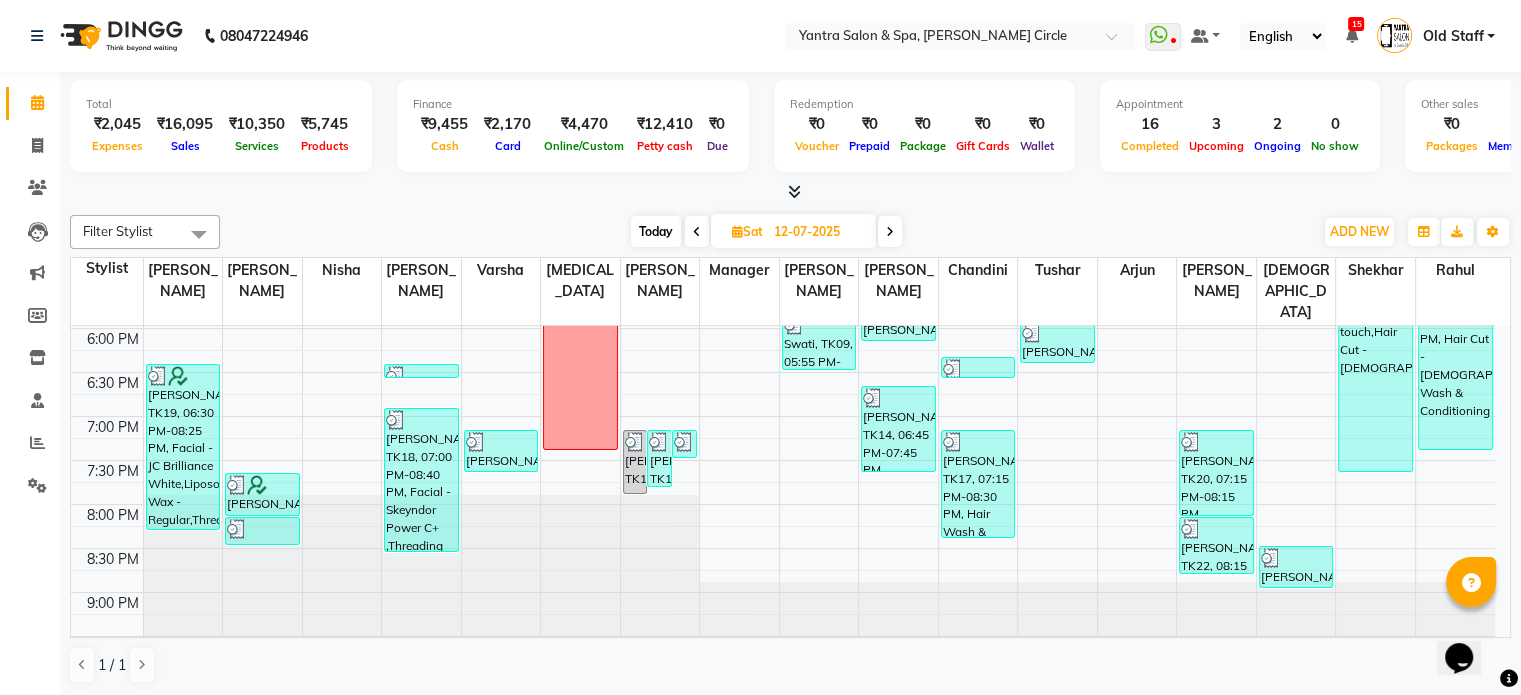 scroll, scrollTop: 887, scrollLeft: 0, axis: vertical 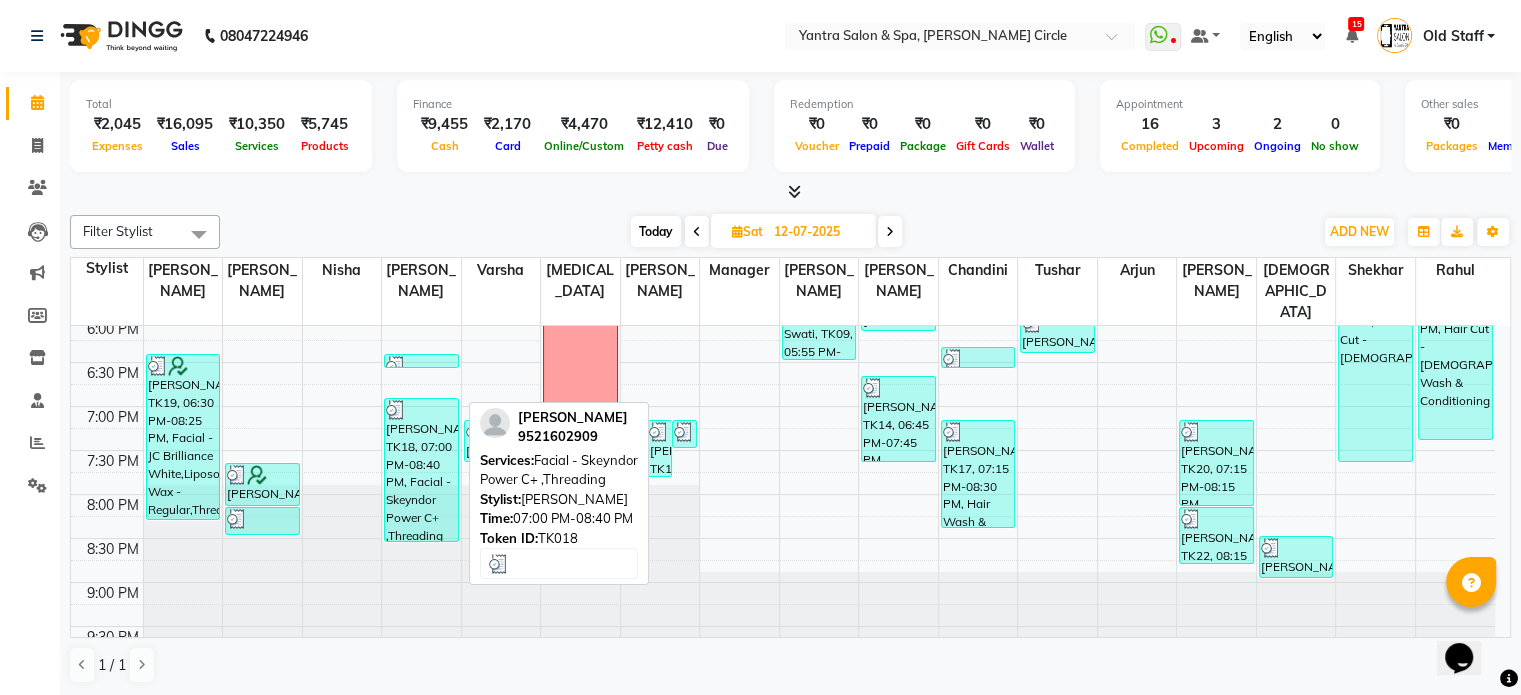 click on "Anuradha, TK18, 07:00 PM-08:40 PM, Facial - Skeyndor Power C+ ,Threading" at bounding box center [421, 470] 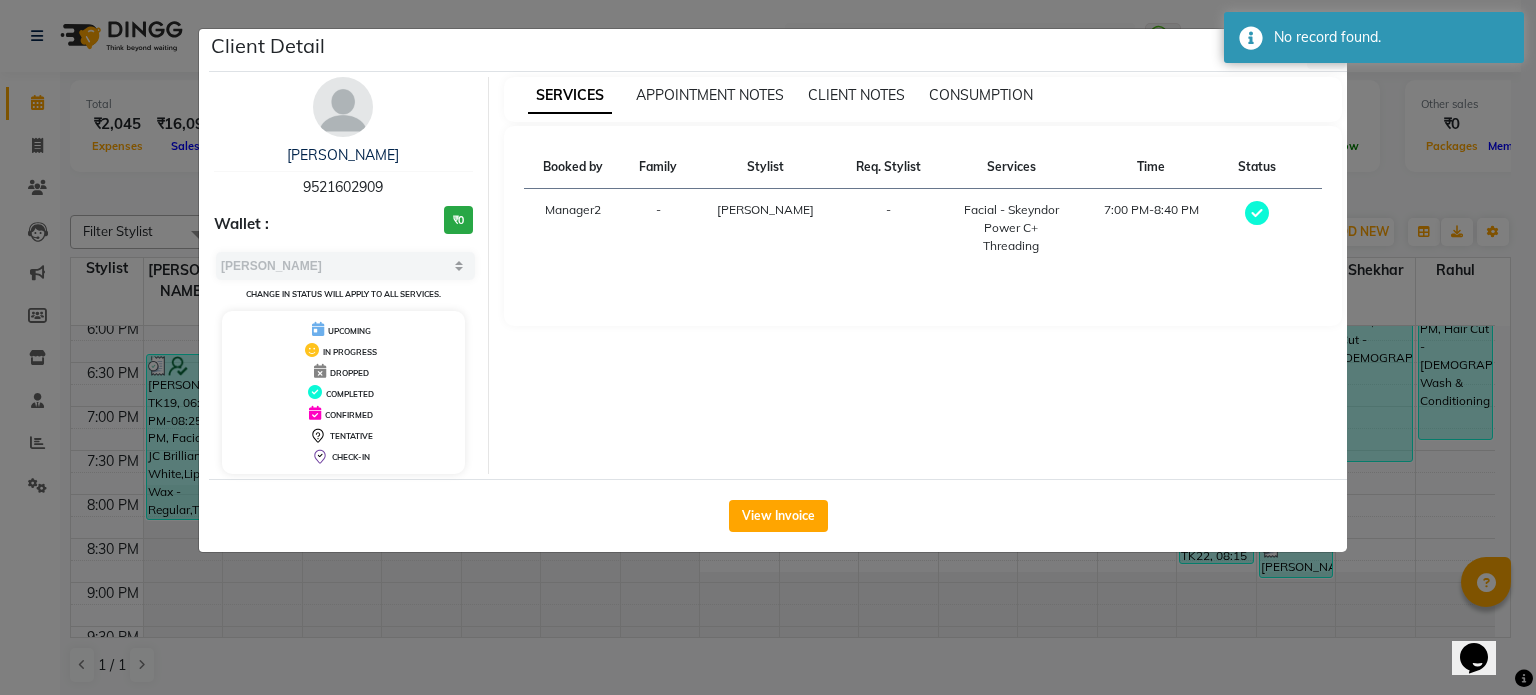 click on "9521602909" at bounding box center (343, 187) 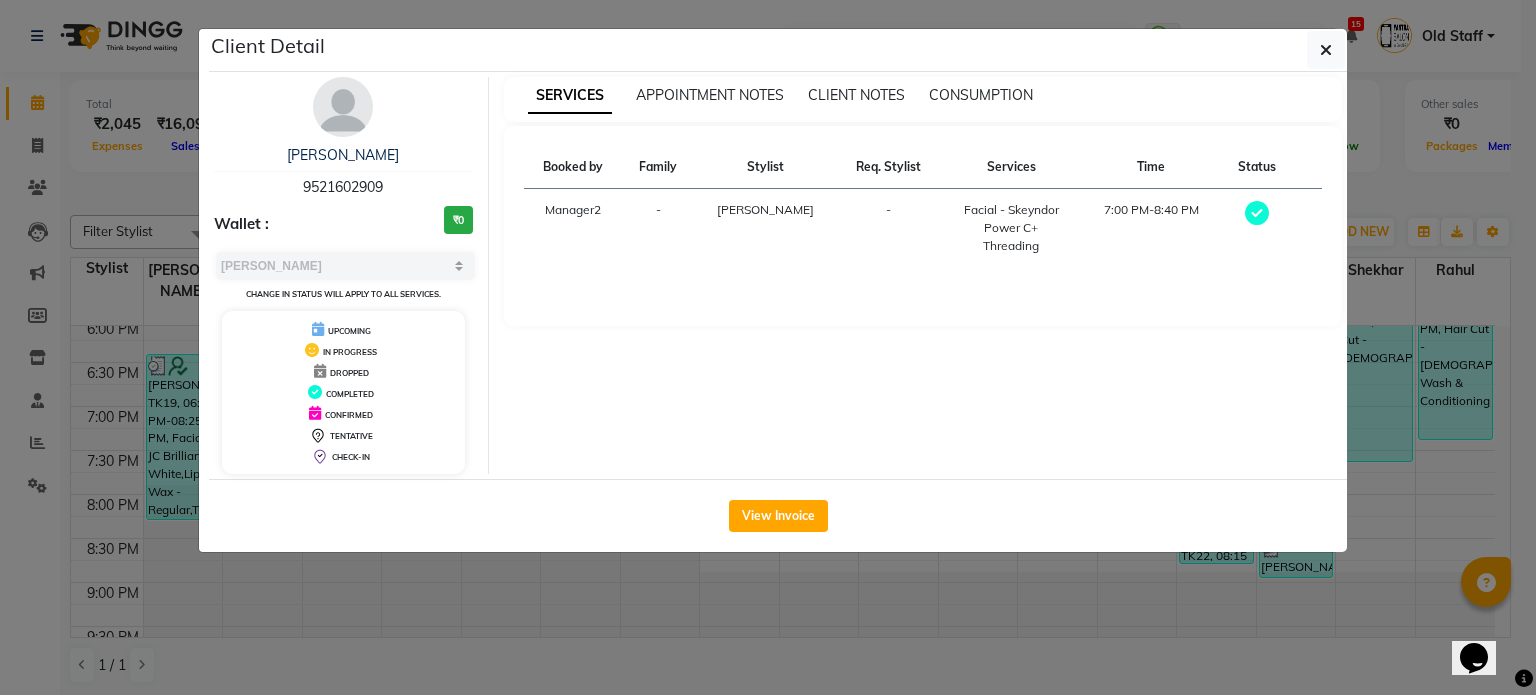 click on "Client Detail  Anuradha    9521602909 Wallet : ₹0 Select MARK DONE UPCOMING Change in status will apply to all services. UPCOMING IN PROGRESS DROPPED COMPLETED CONFIRMED TENTATIVE CHECK-IN SERVICES APPOINTMENT NOTES CLIENT NOTES CONSUMPTION Booked by Family Stylist Req. Stylist Services Time Status  Manager2  - Saroj -  Facial - Skeyndor Power C+    Threading   7:00 PM-8:40 PM   View Invoice" 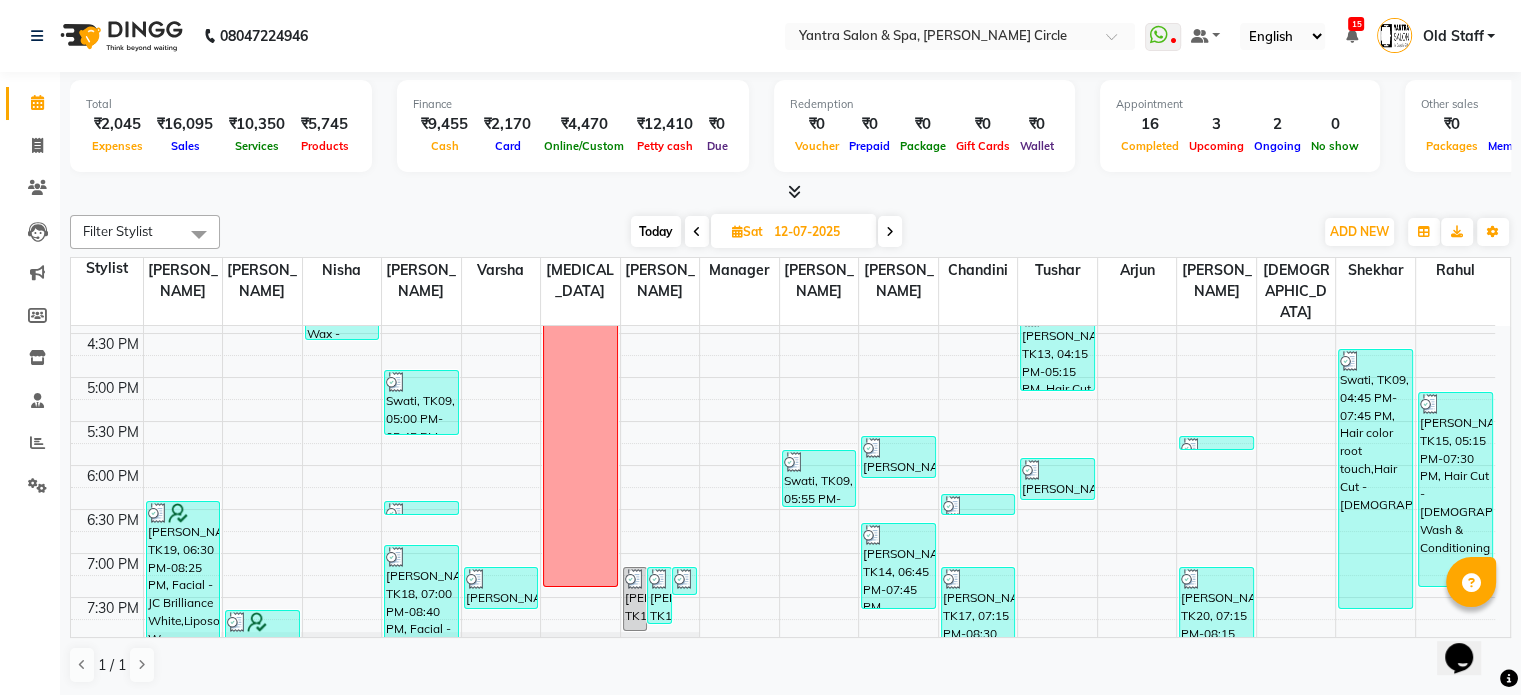 scroll, scrollTop: 687, scrollLeft: 0, axis: vertical 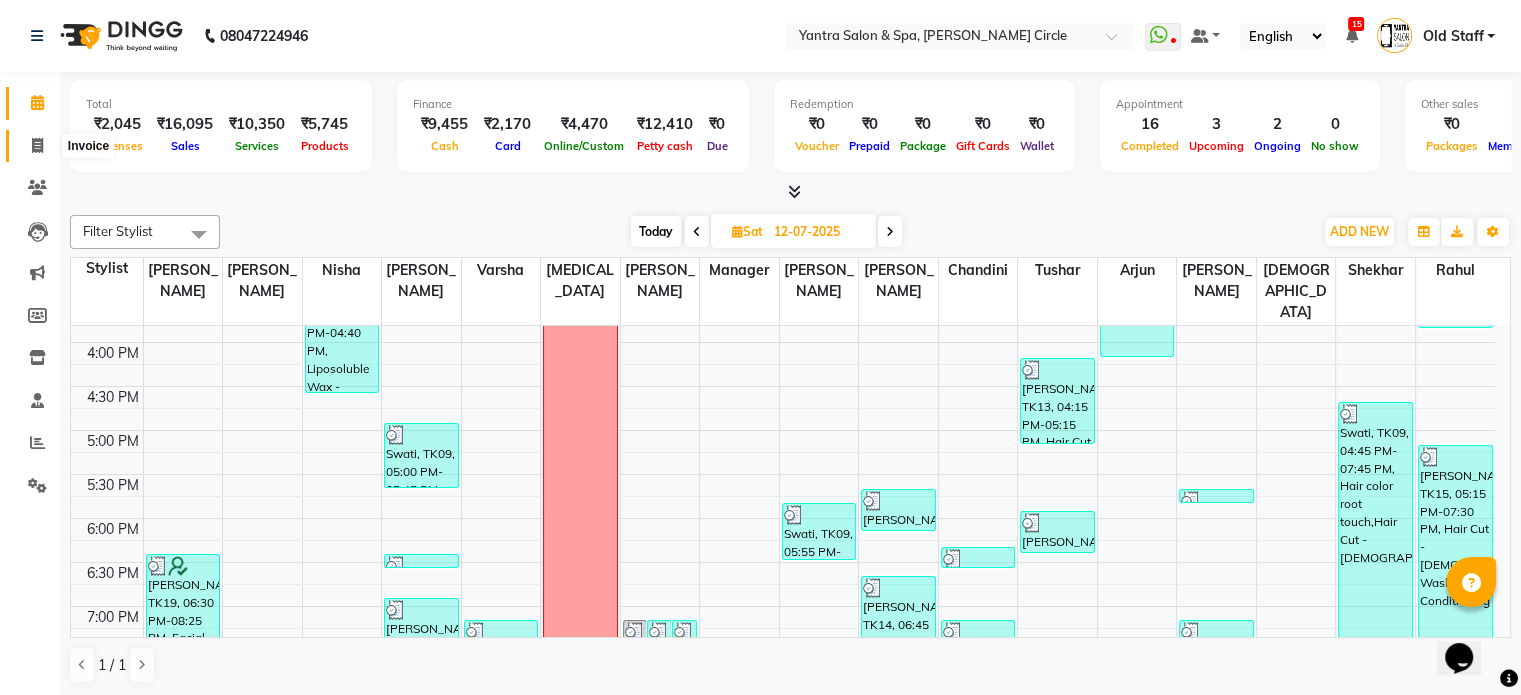 click 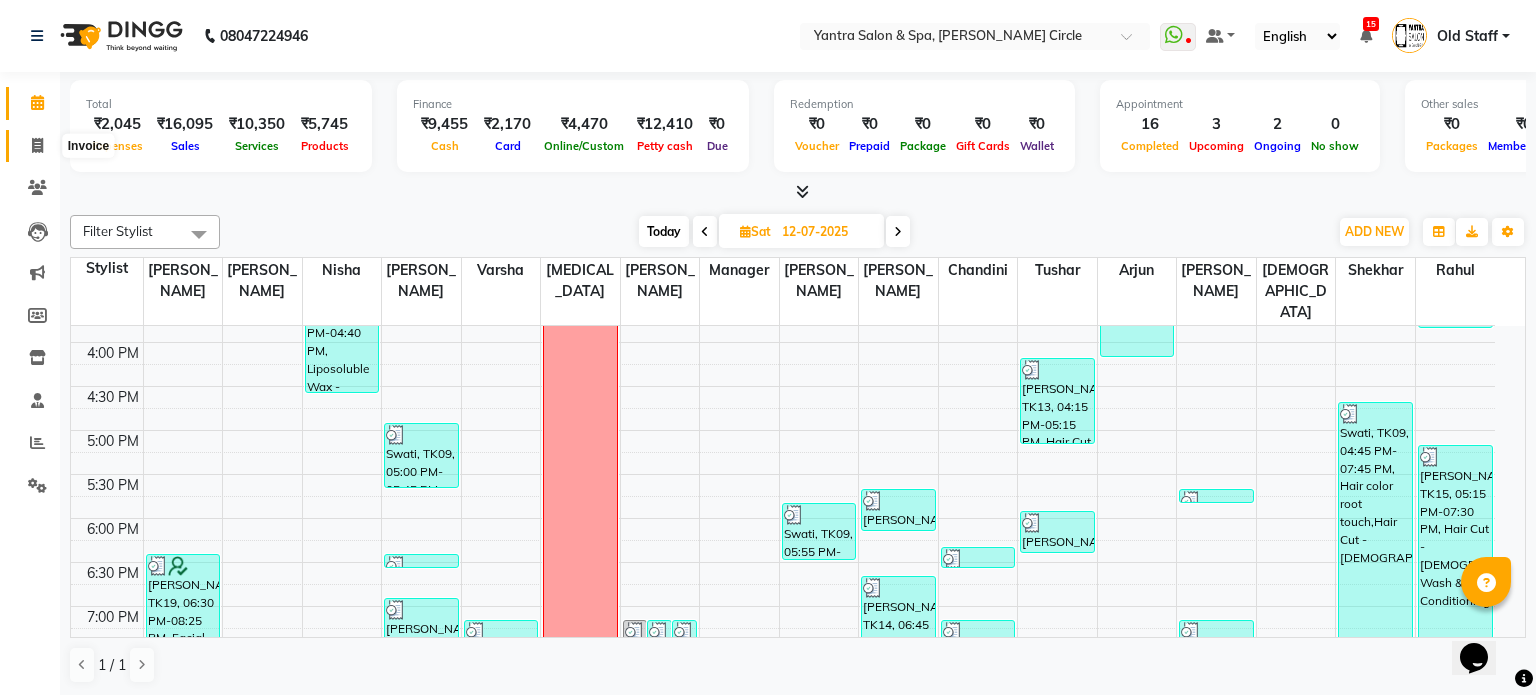 select on "service" 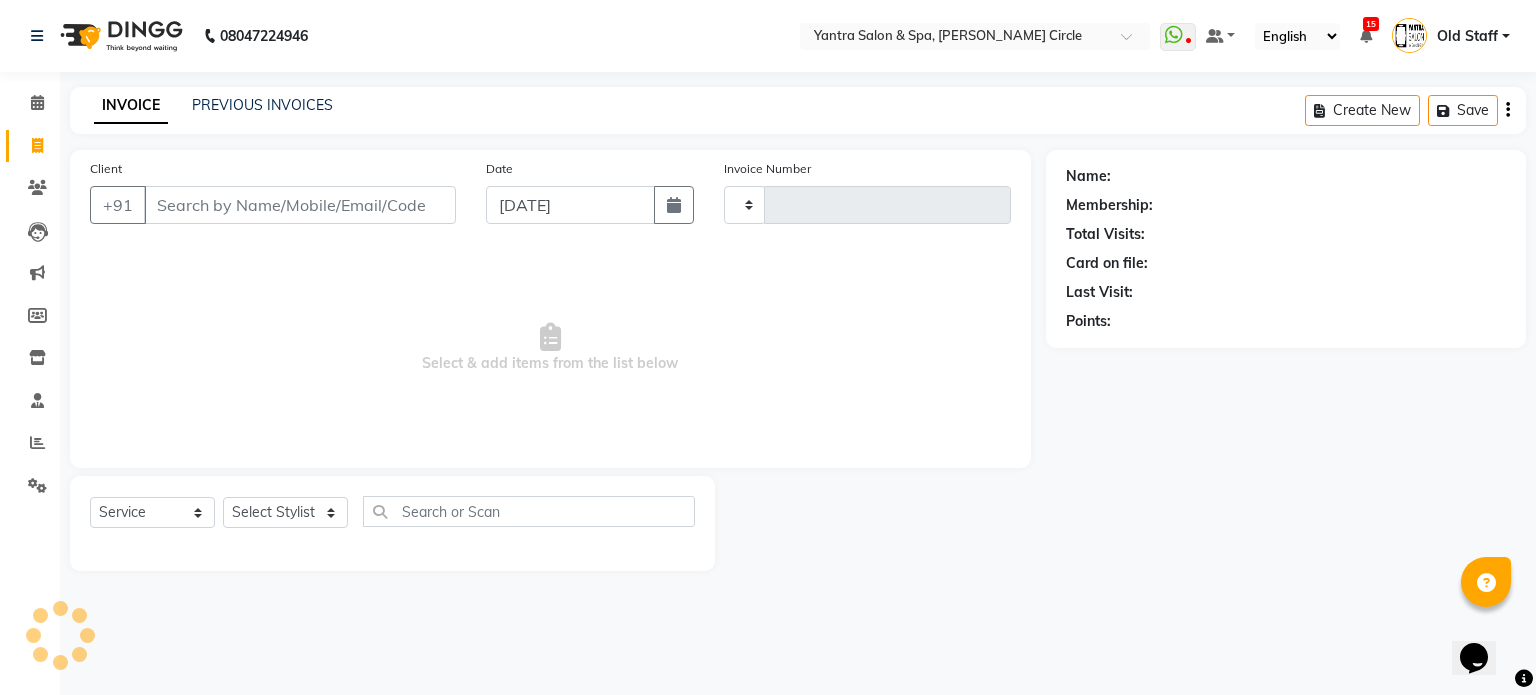 type on "2629" 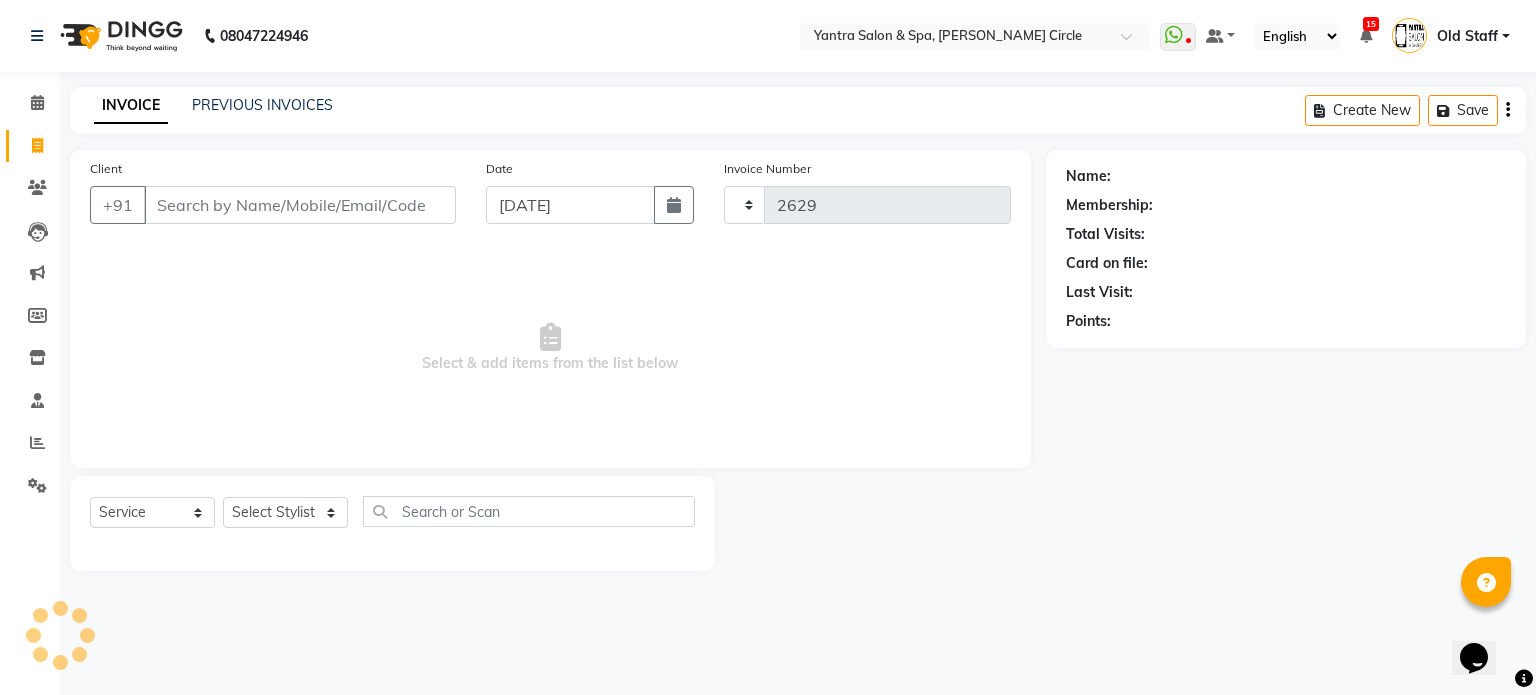 select on "152" 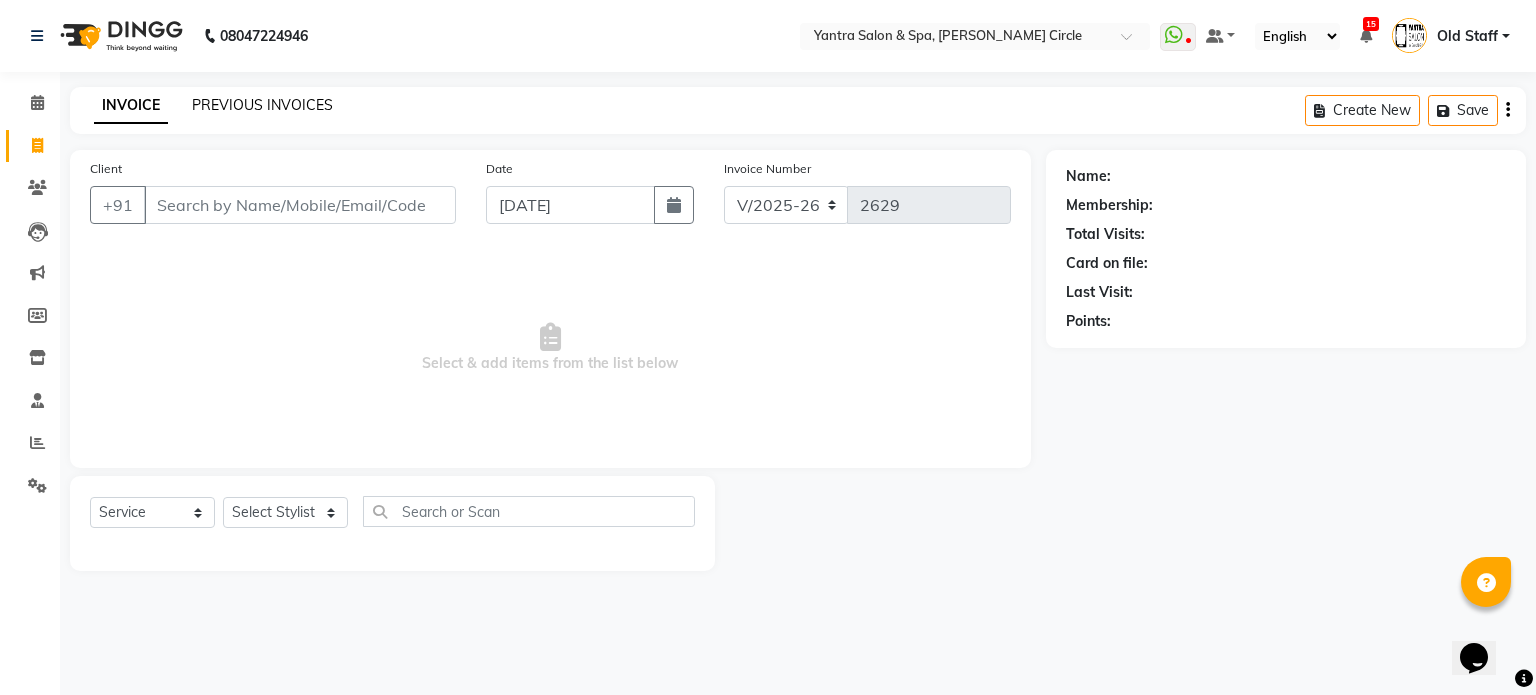 click on "PREVIOUS INVOICES" 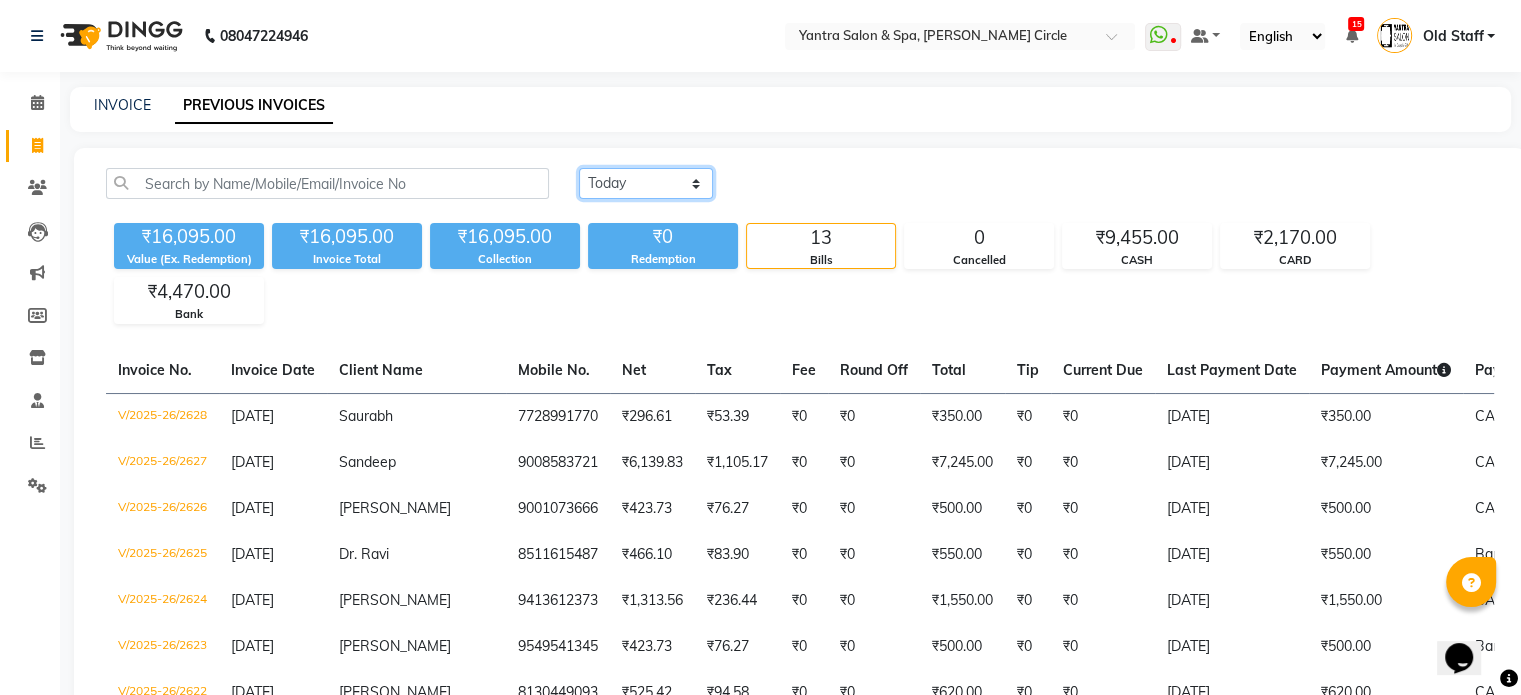 click on "Today Yesterday Custom Range" 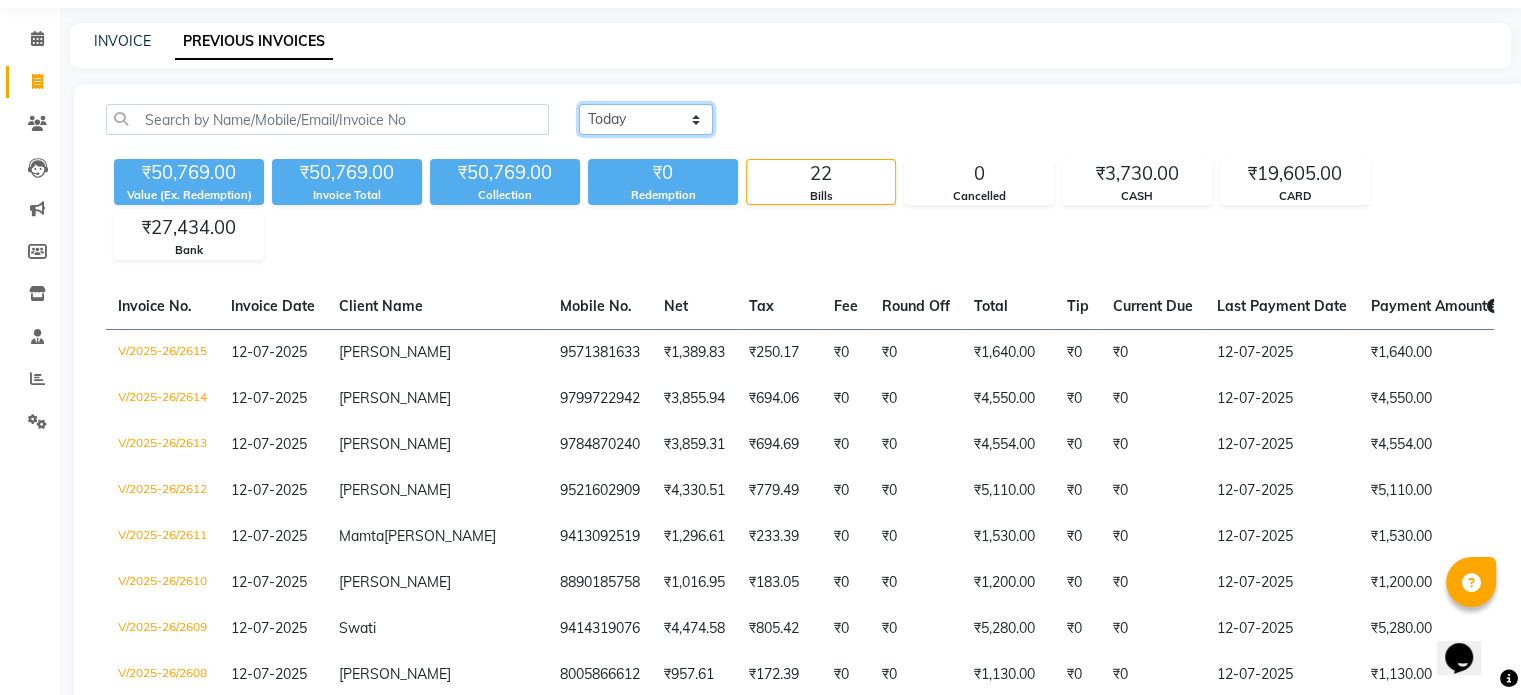 scroll, scrollTop: 200, scrollLeft: 0, axis: vertical 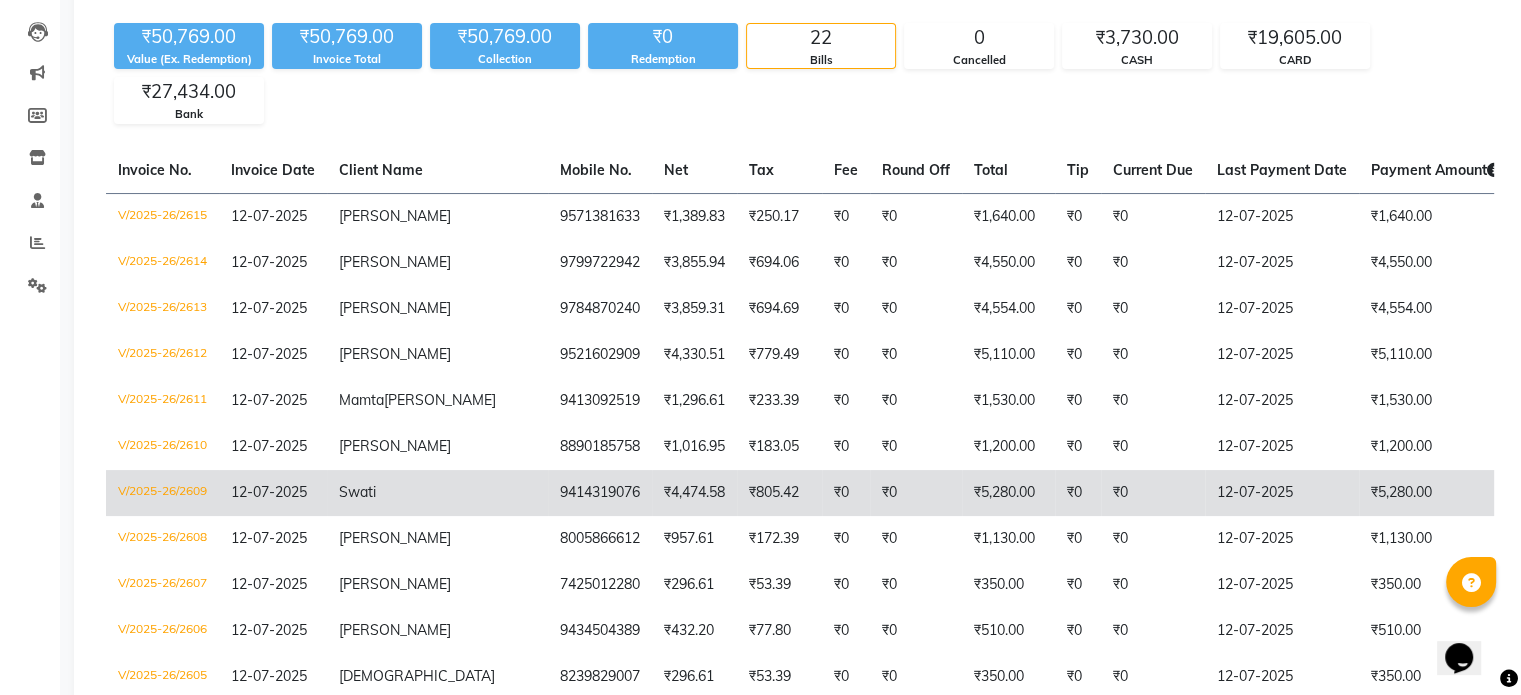 click on "₹0" 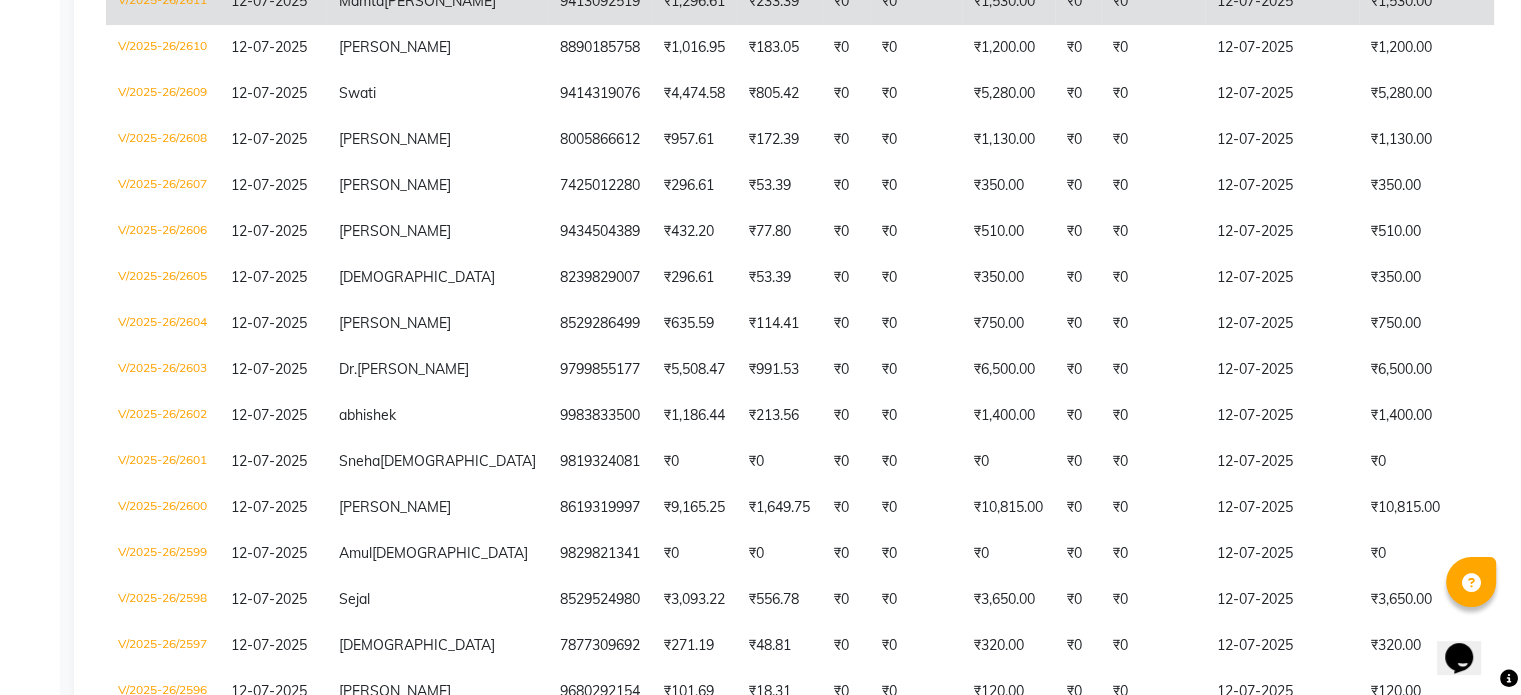 scroll, scrollTop: 600, scrollLeft: 0, axis: vertical 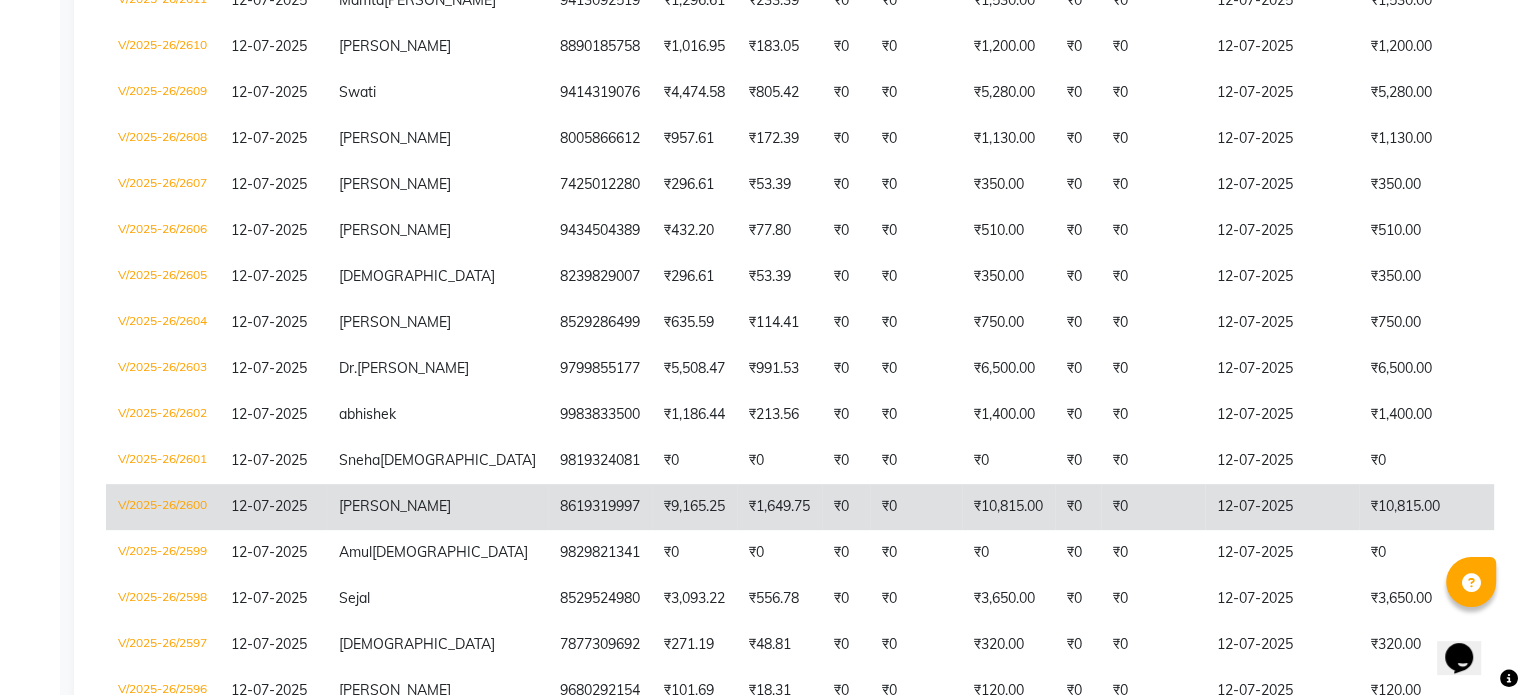 click on "₹10,815.00" 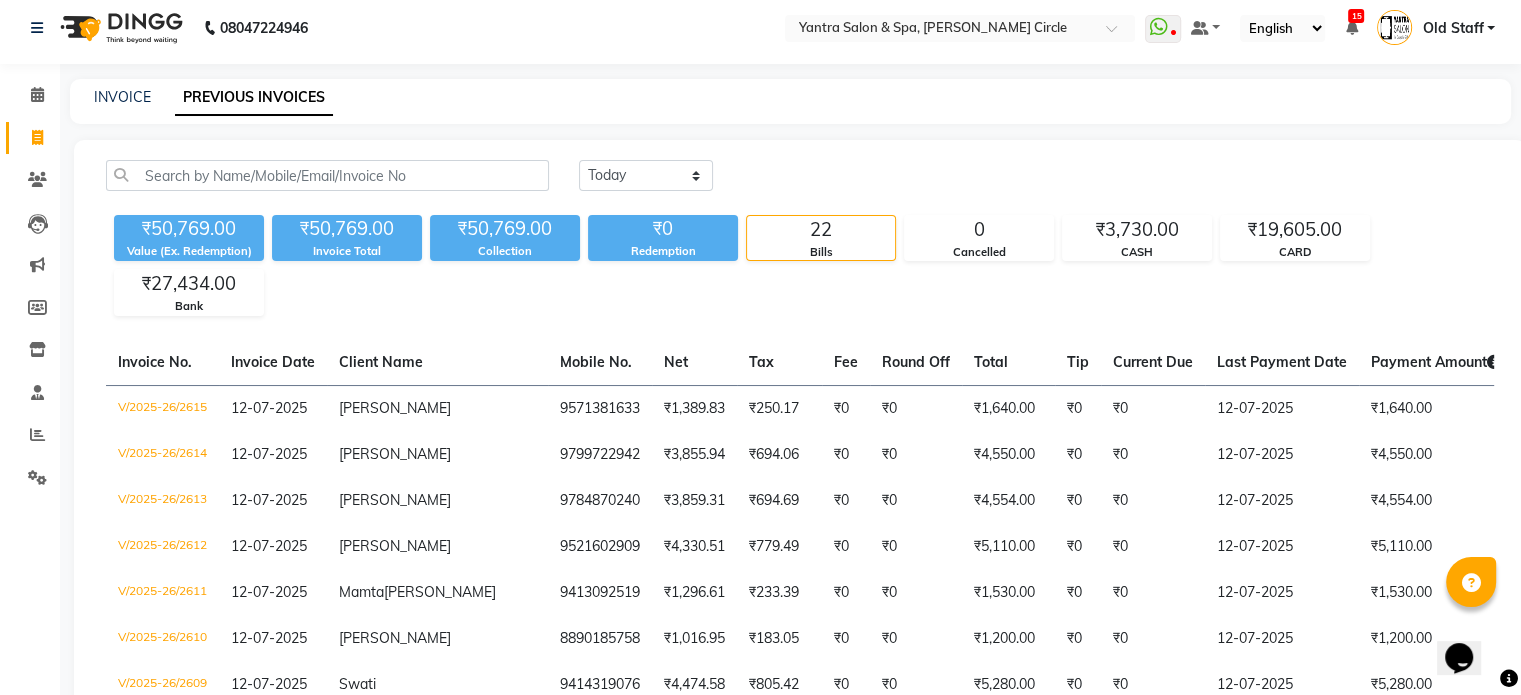 scroll, scrollTop: 0, scrollLeft: 0, axis: both 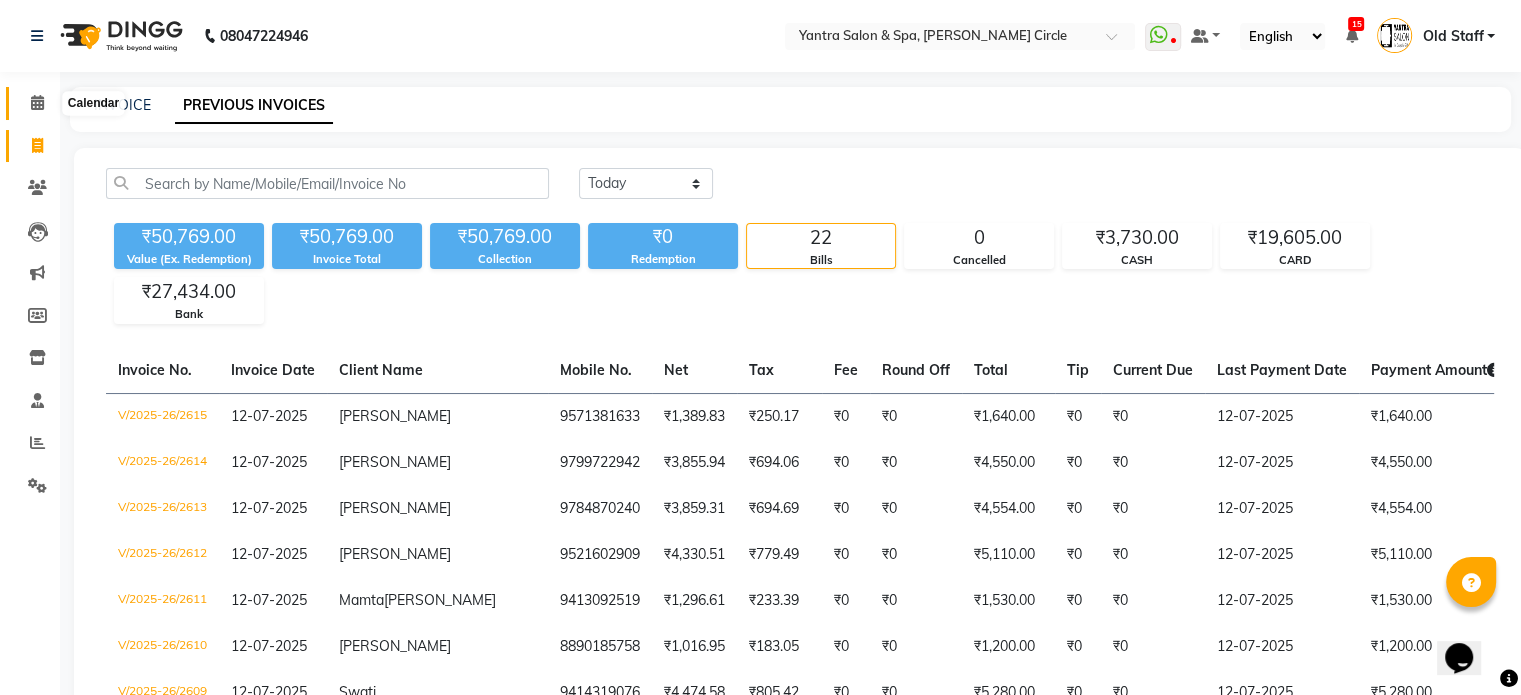 click 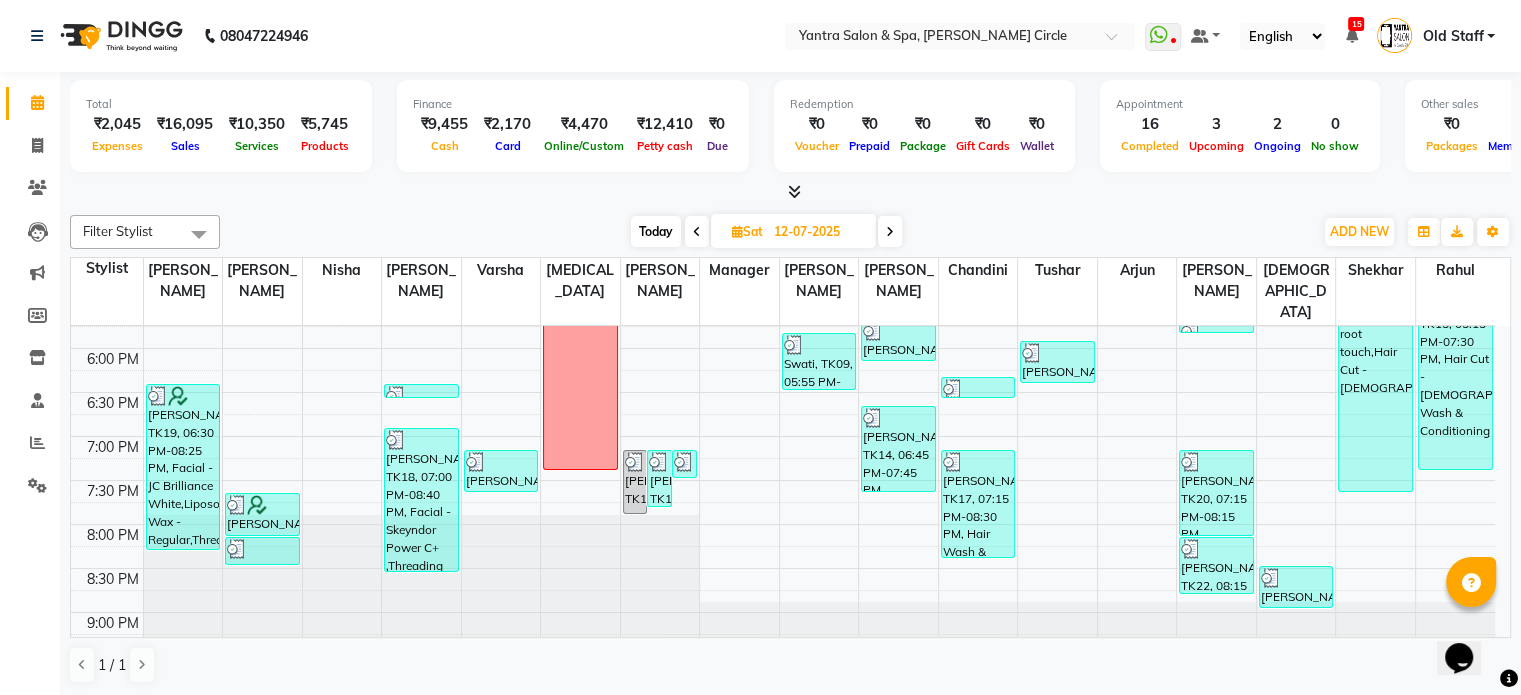 scroll, scrollTop: 887, scrollLeft: 0, axis: vertical 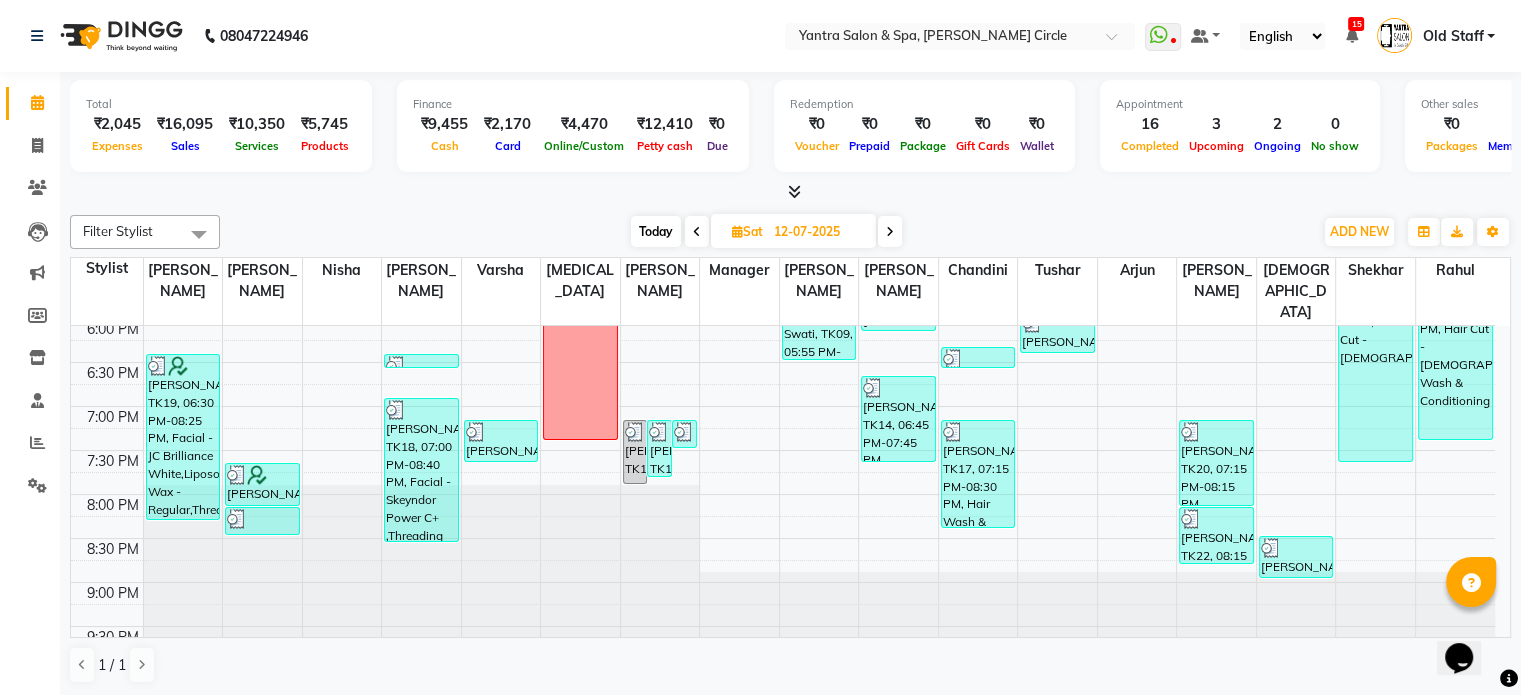 click on "Today" at bounding box center (656, 231) 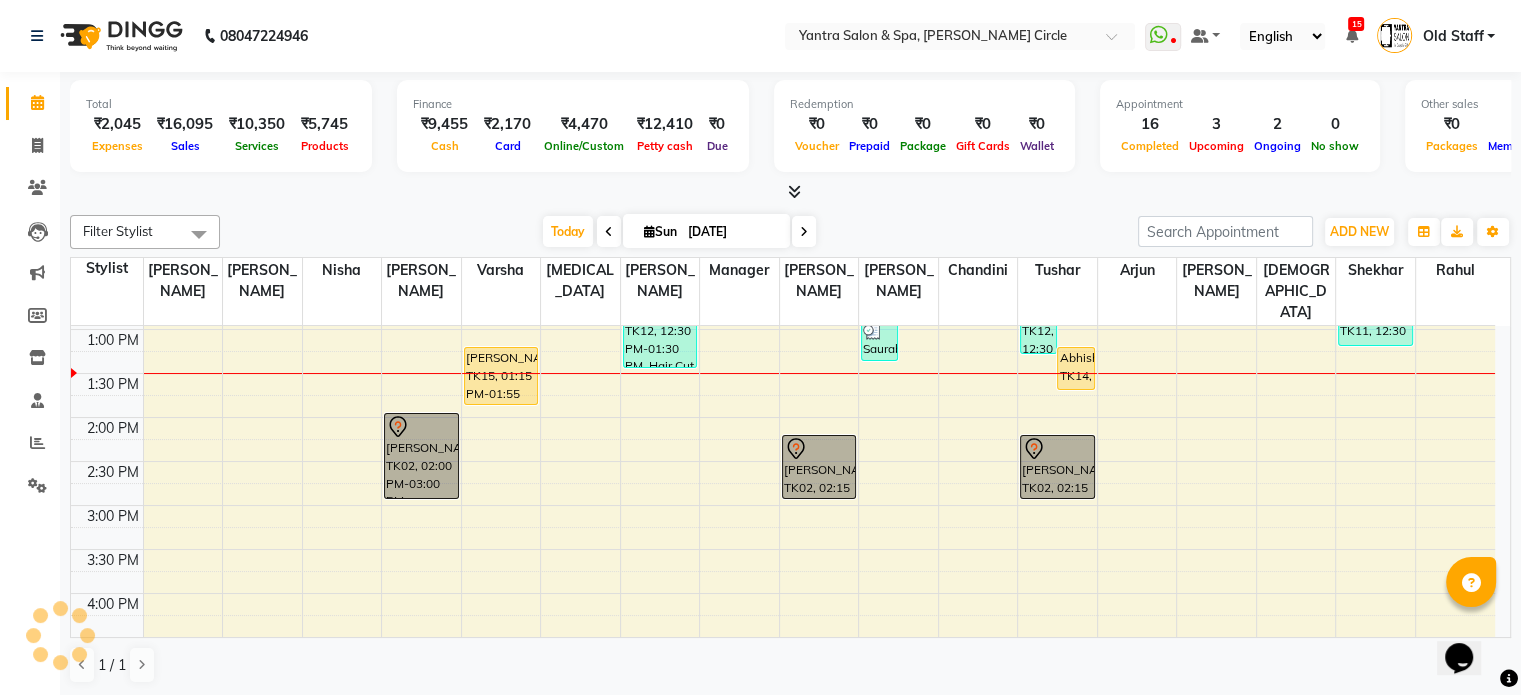scroll, scrollTop: 336, scrollLeft: 0, axis: vertical 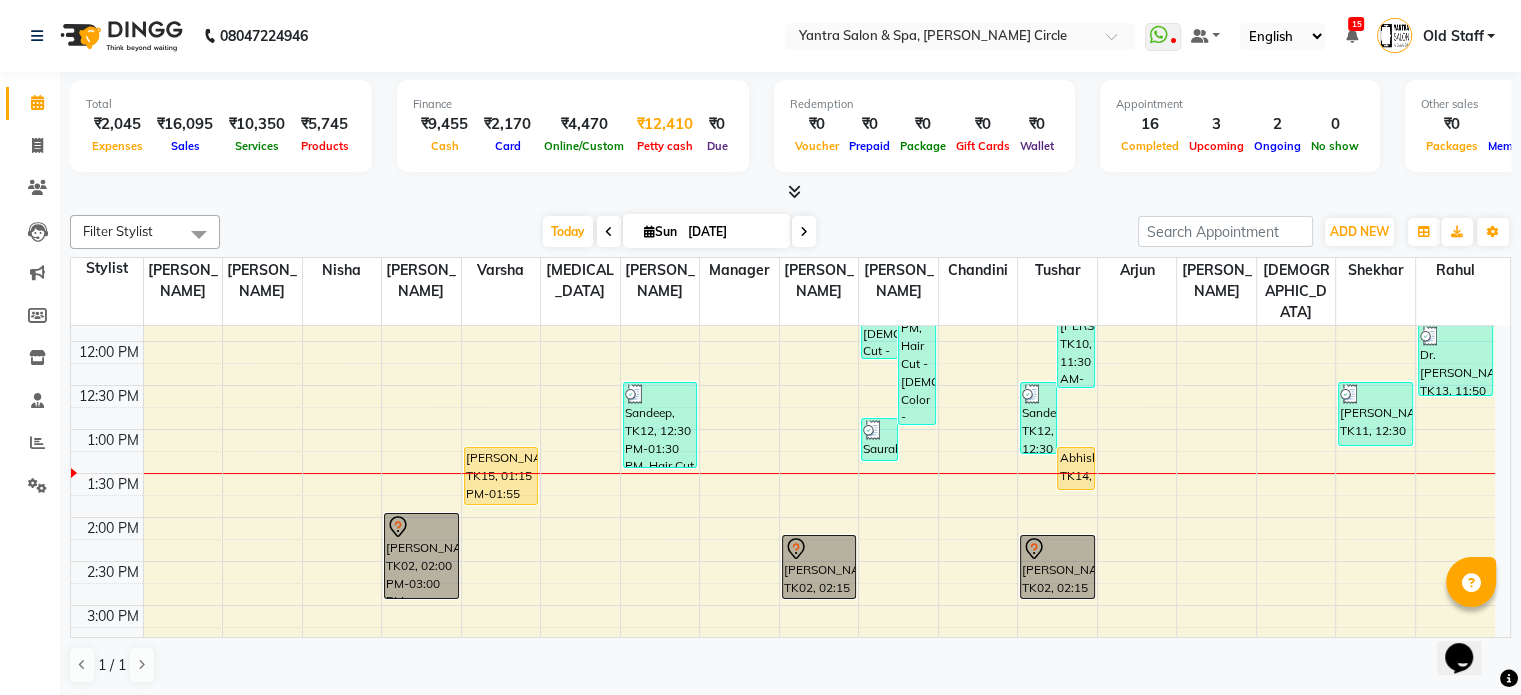 click on "₹12,410" at bounding box center [665, 124] 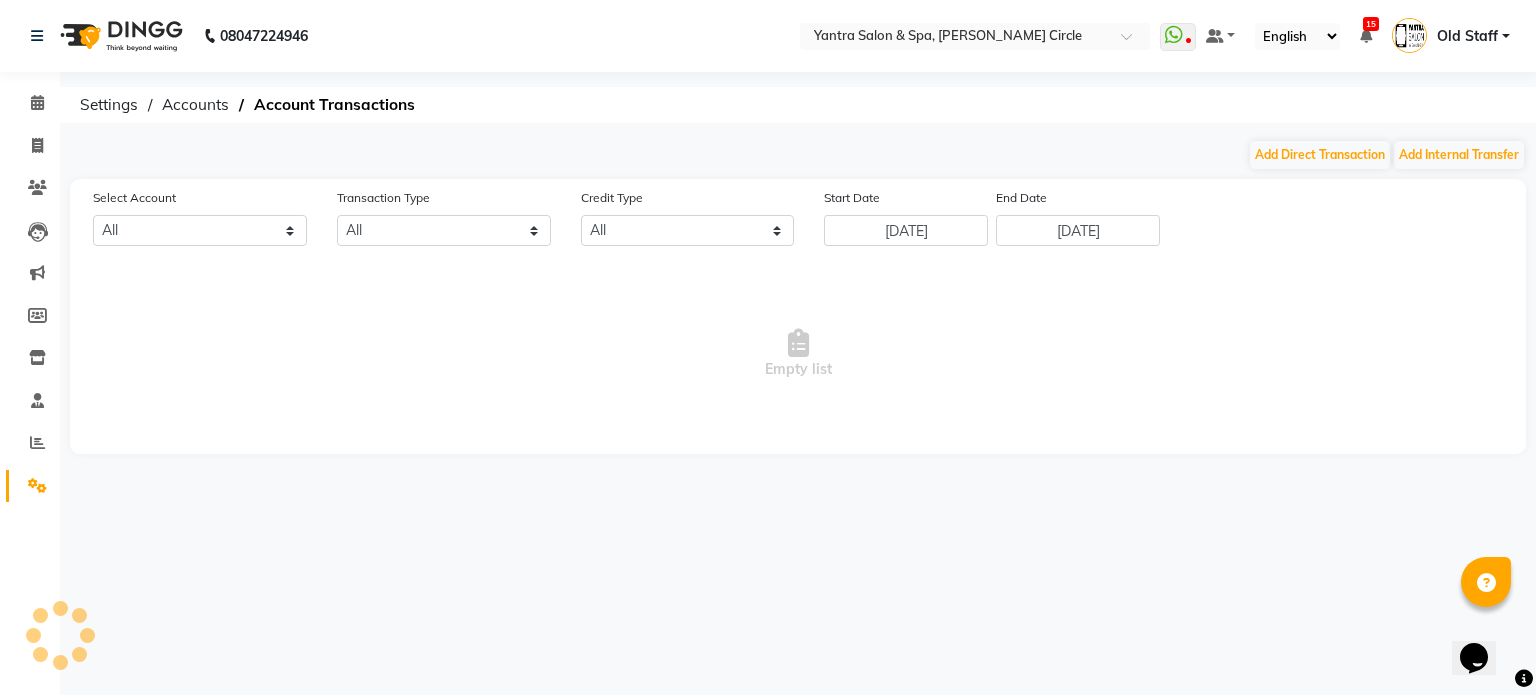 select on "2513" 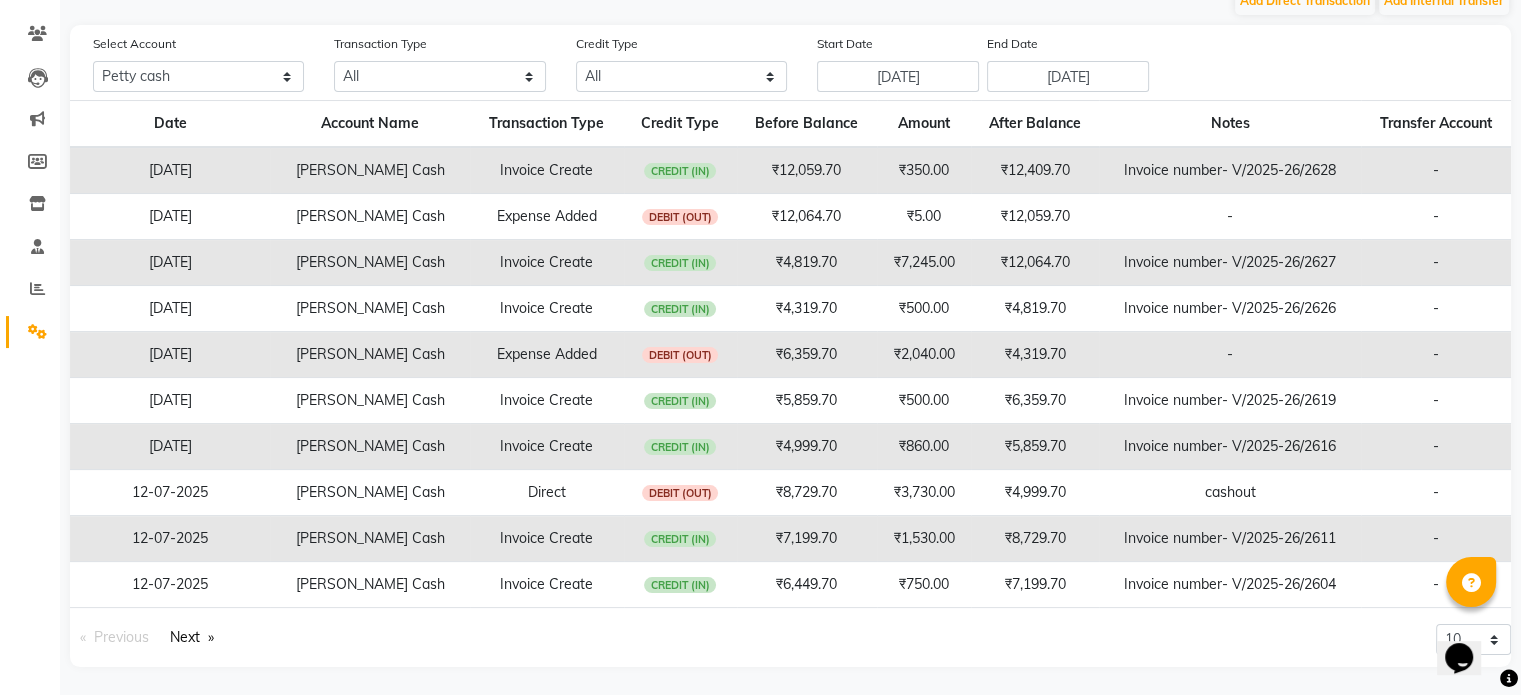 scroll, scrollTop: 0, scrollLeft: 0, axis: both 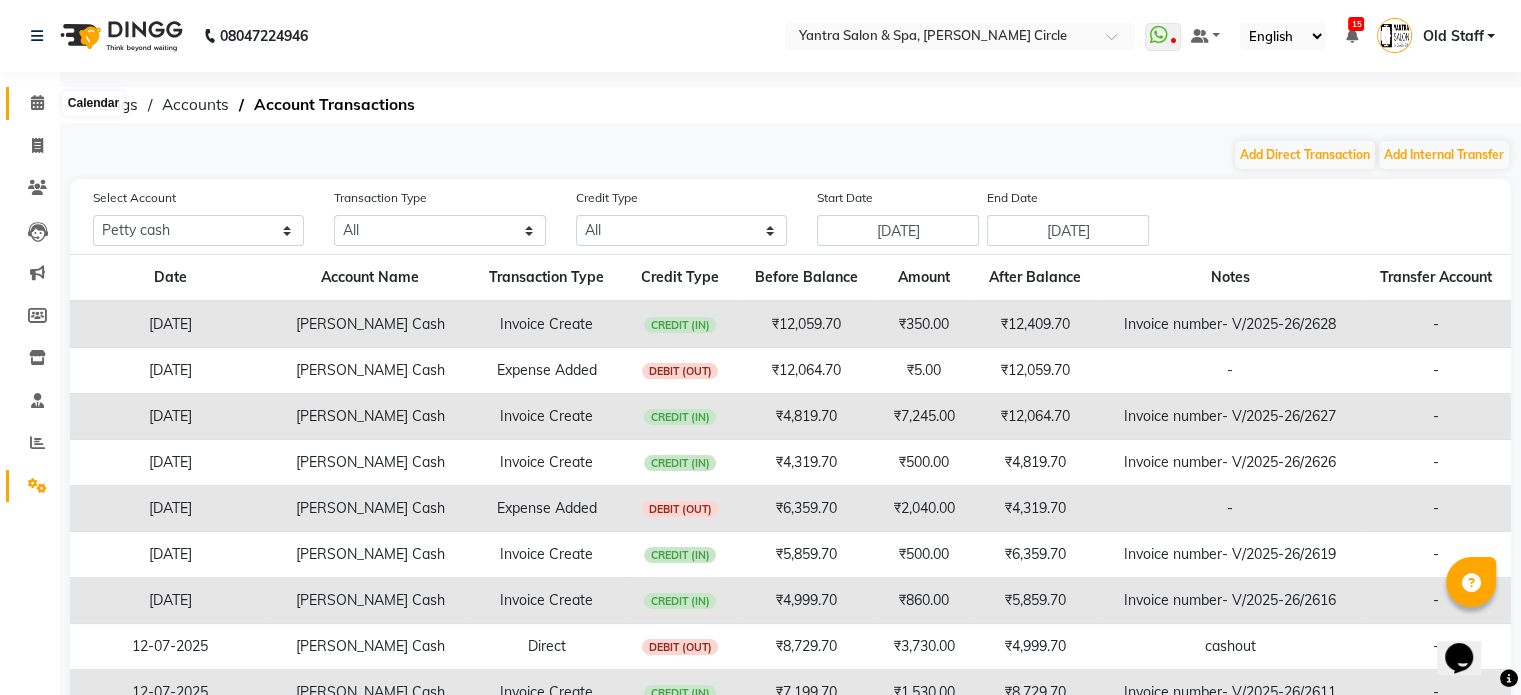 click 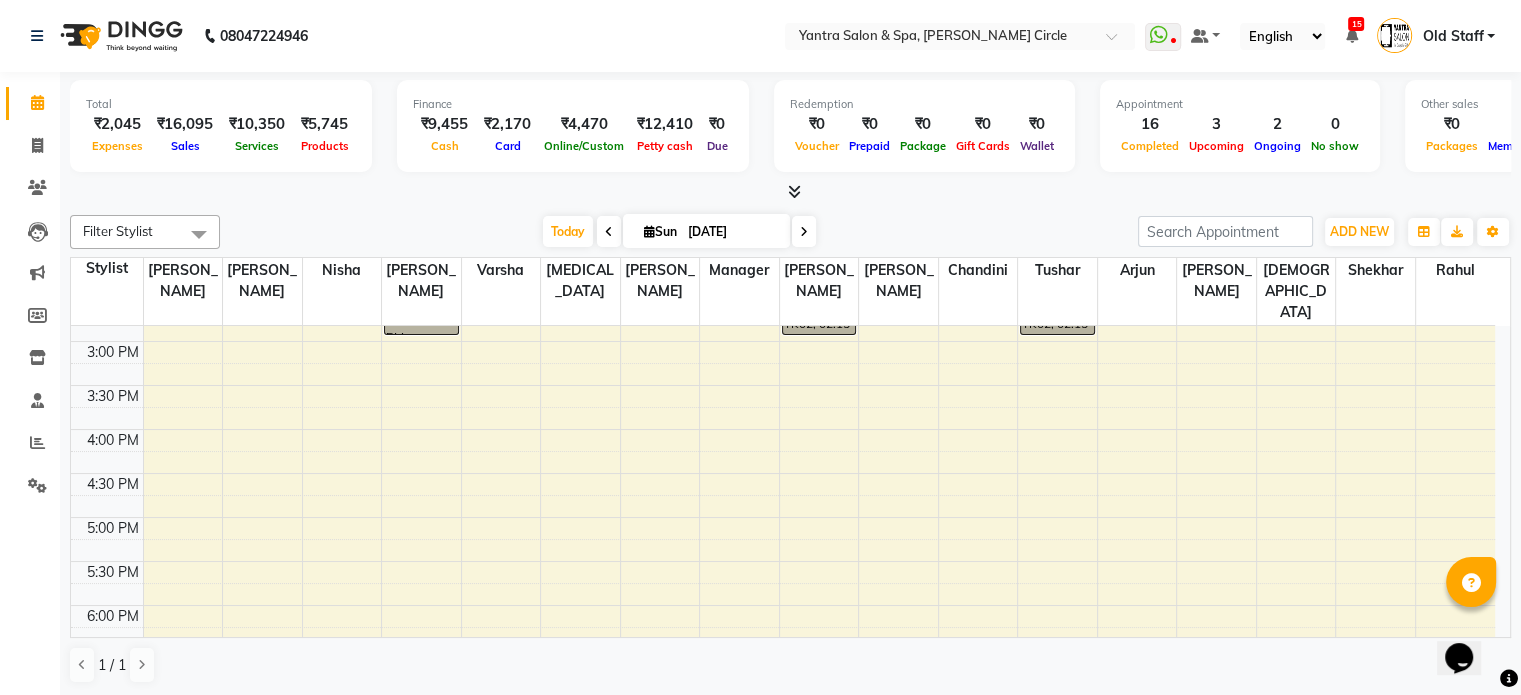 scroll, scrollTop: 300, scrollLeft: 0, axis: vertical 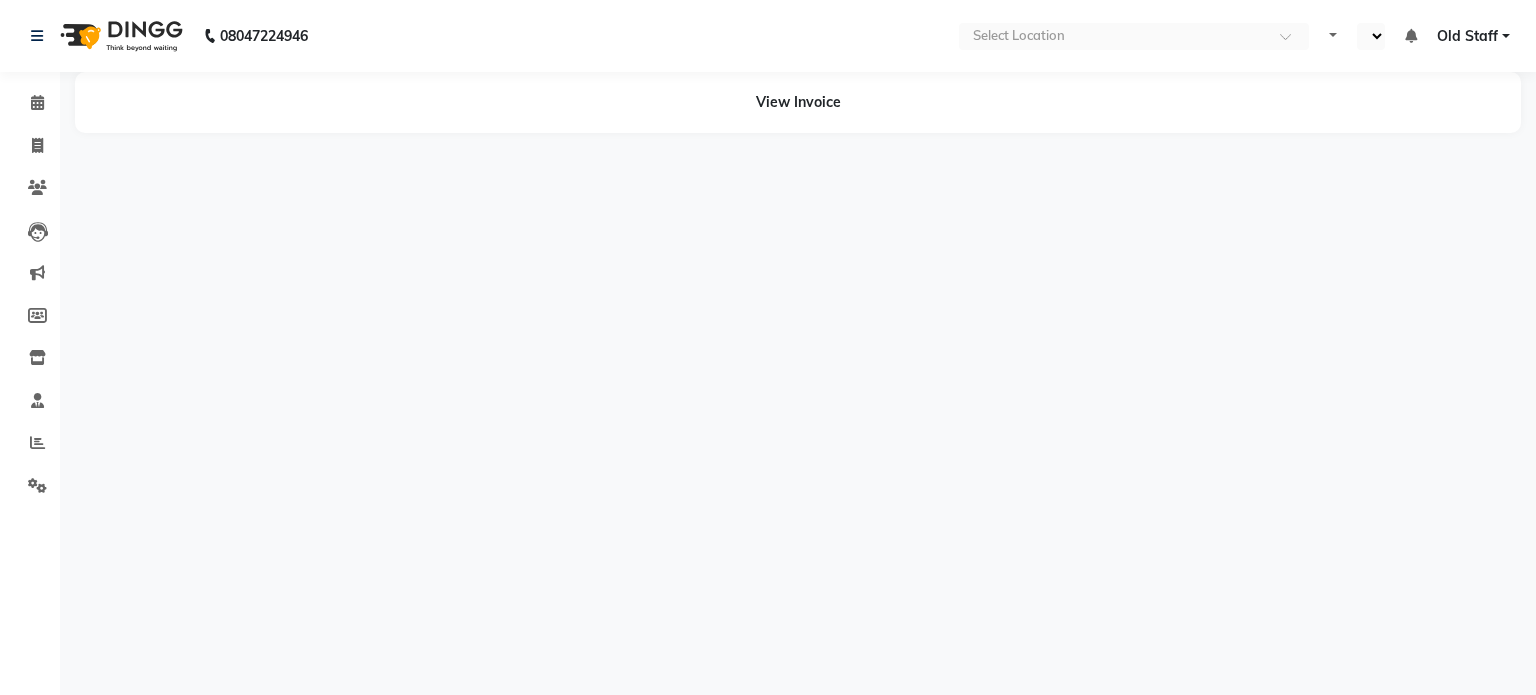 select on "en" 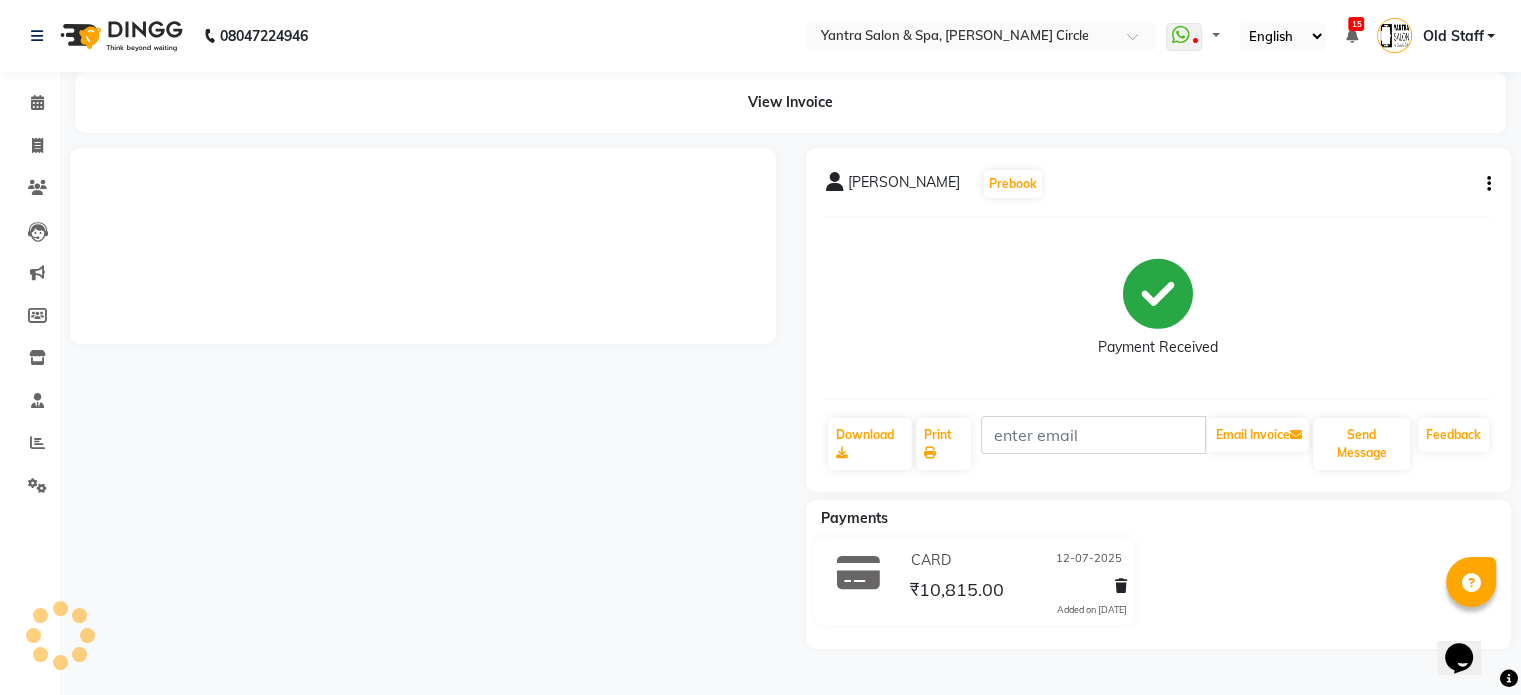 scroll, scrollTop: 0, scrollLeft: 0, axis: both 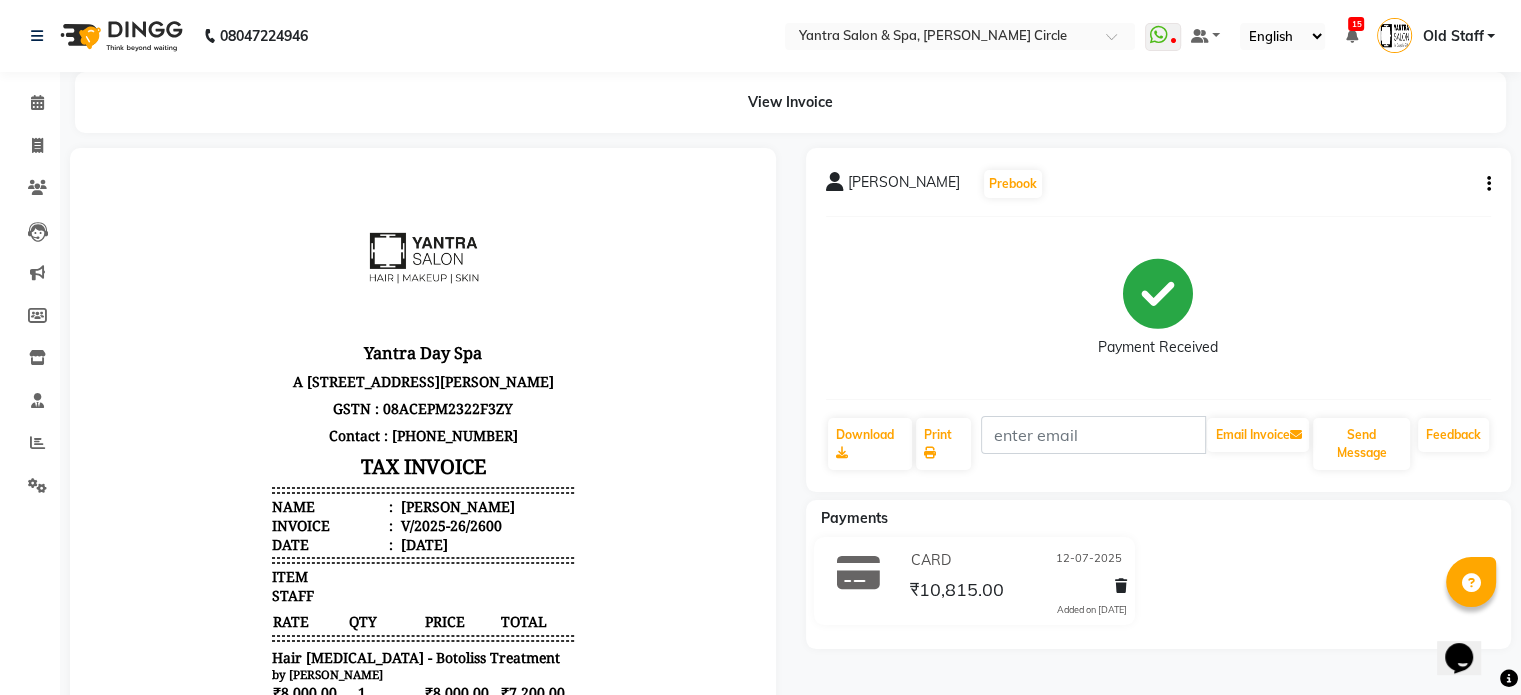 drag, startPoint x: 427, startPoint y: 381, endPoint x: 438, endPoint y: 379, distance: 11.18034 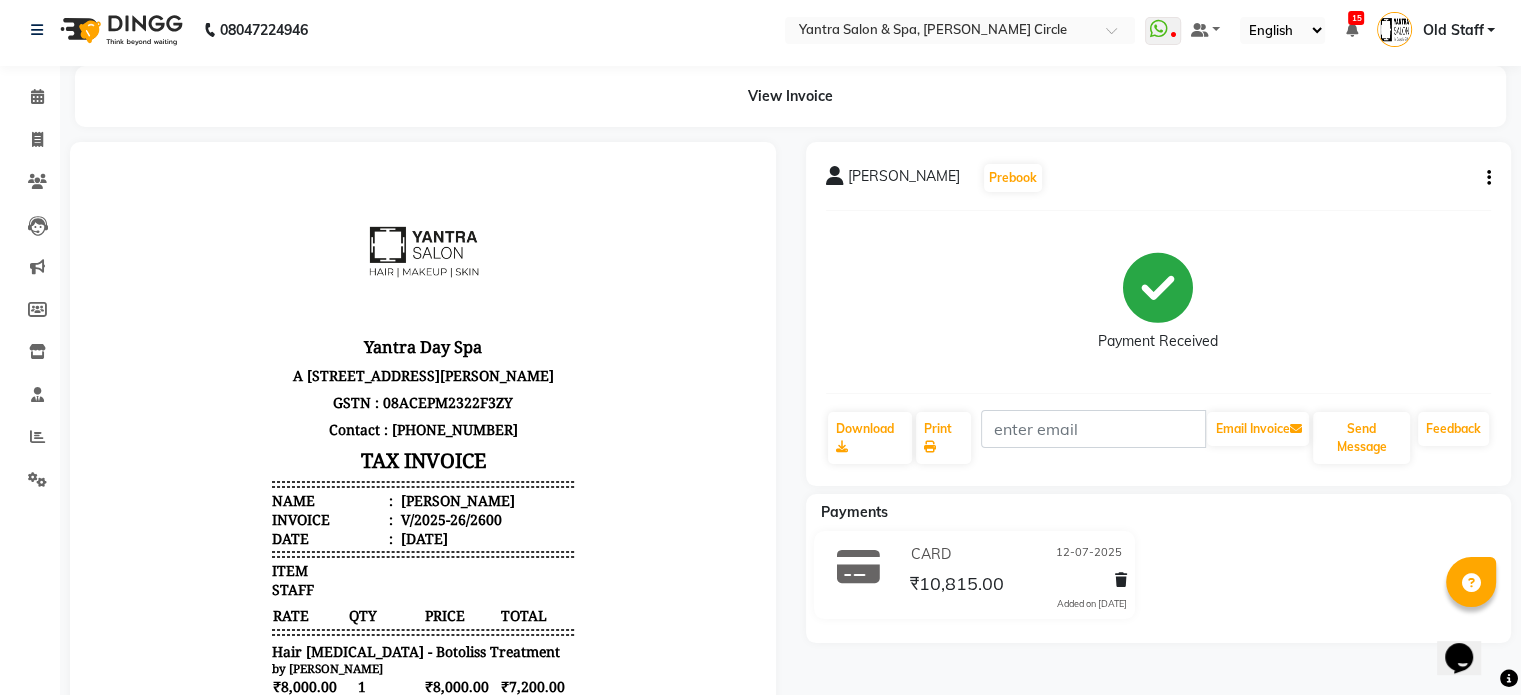 scroll, scrollTop: 0, scrollLeft: 0, axis: both 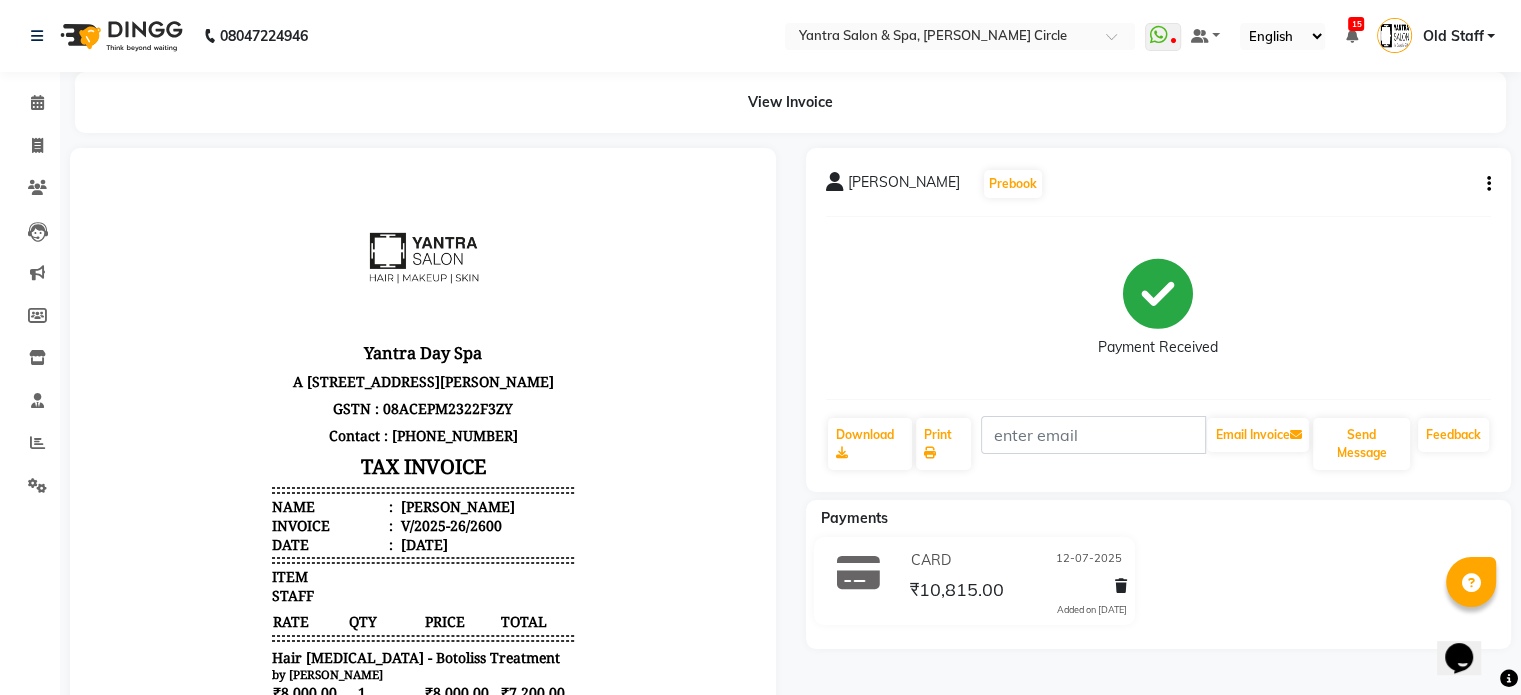 click on "Vinita" 